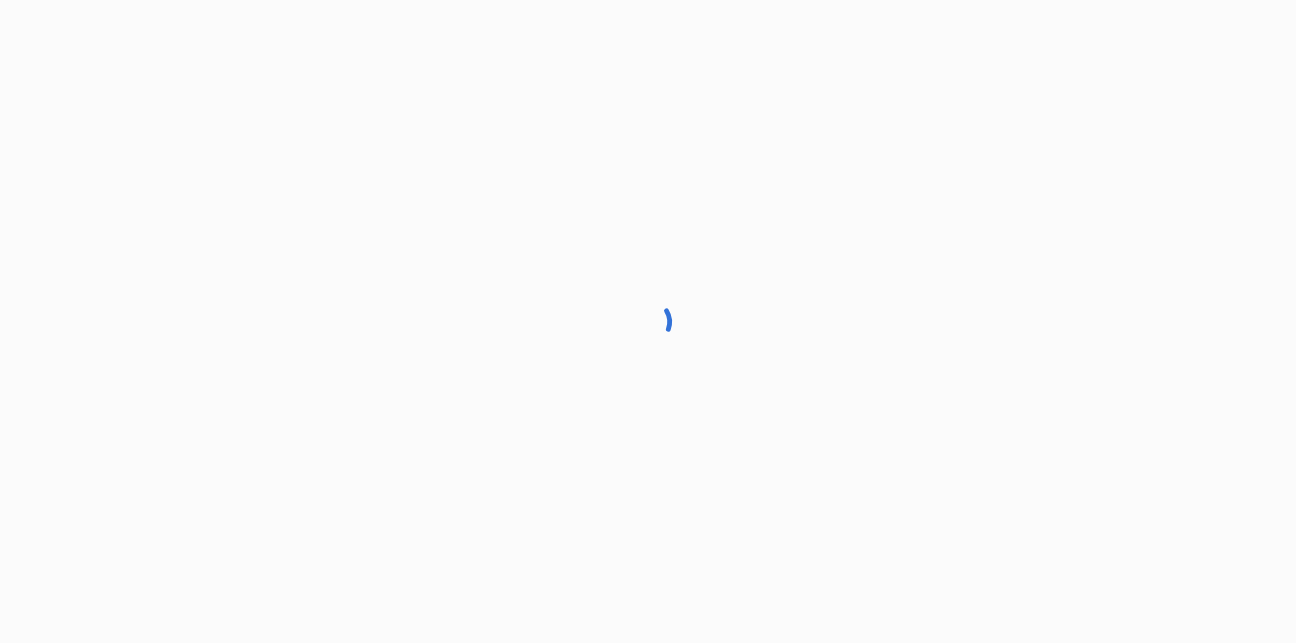 scroll, scrollTop: 0, scrollLeft: 0, axis: both 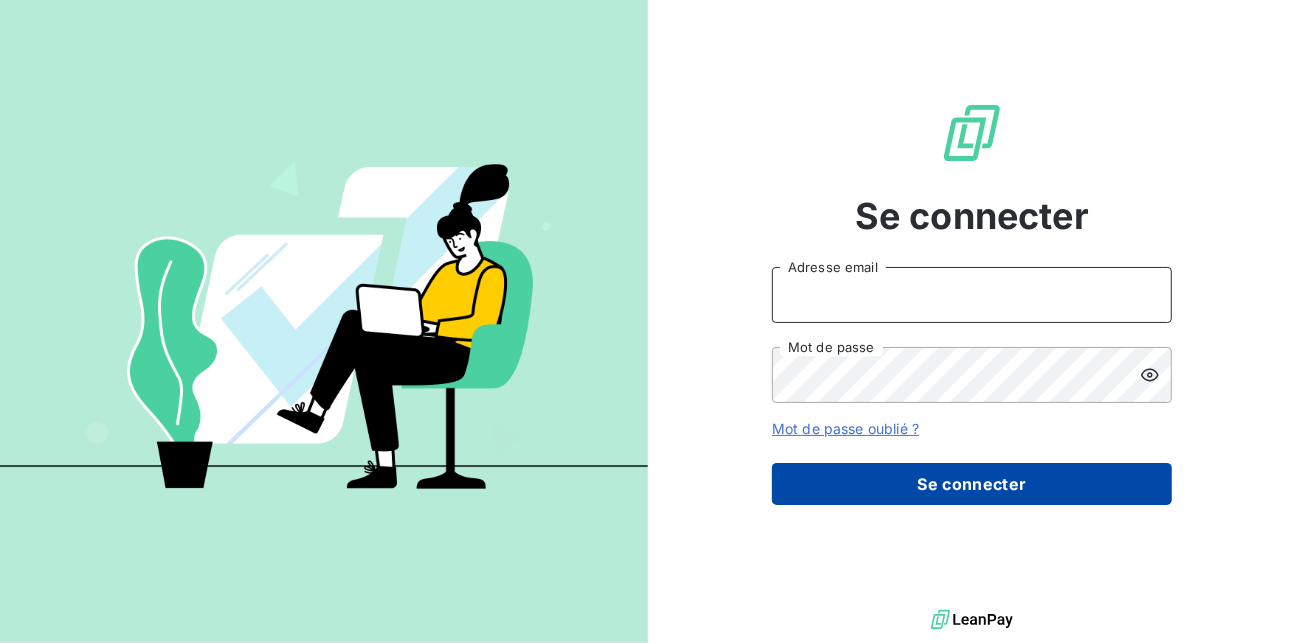 type on "[EMAIL]" 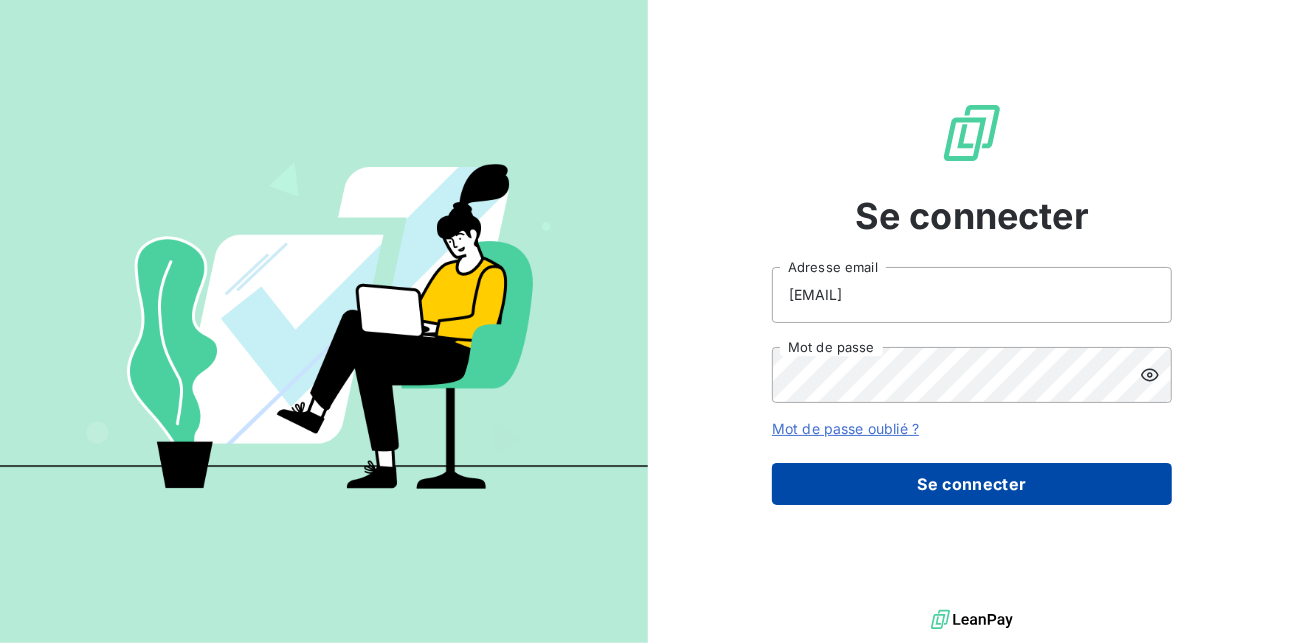click on "Se connecter" at bounding box center [972, 484] 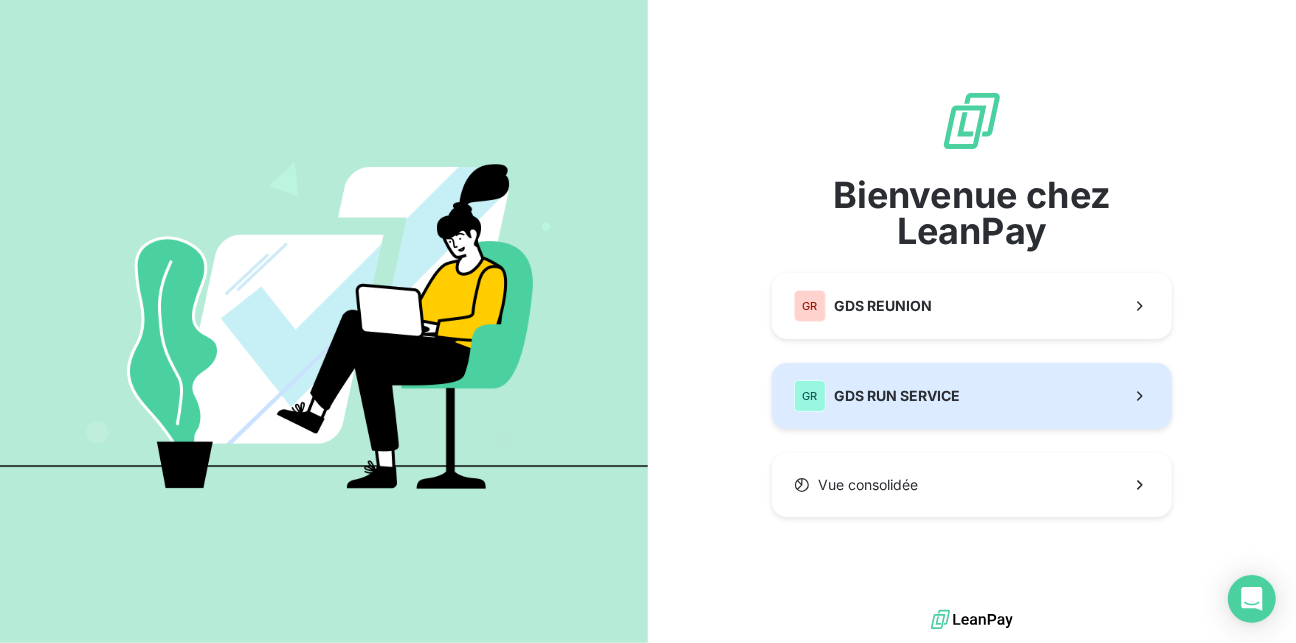 click on "GDS RUN SERVICE" at bounding box center (897, 396) 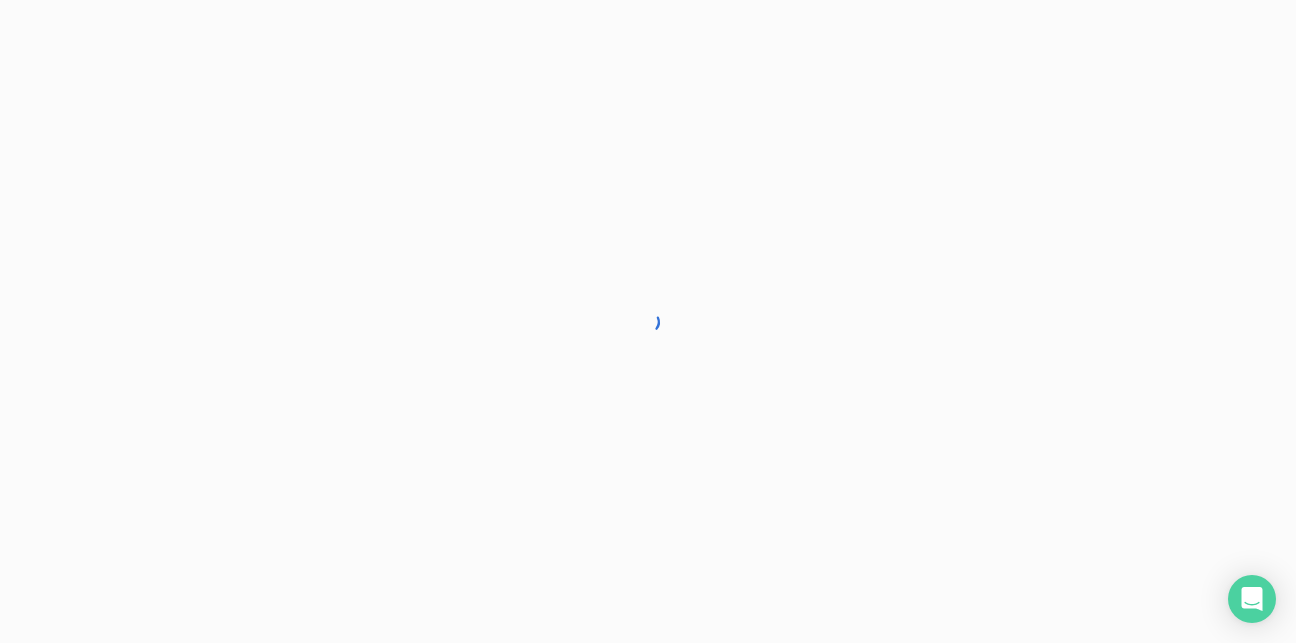 scroll, scrollTop: 0, scrollLeft: 0, axis: both 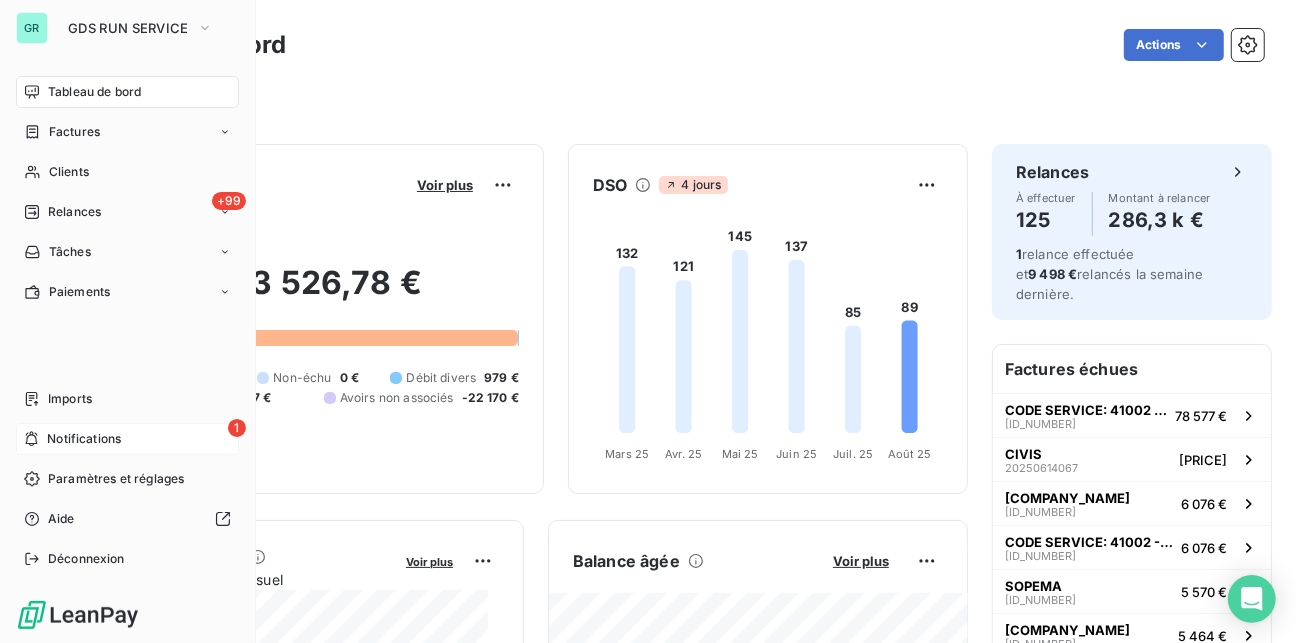 click on "Notifications" at bounding box center [84, 439] 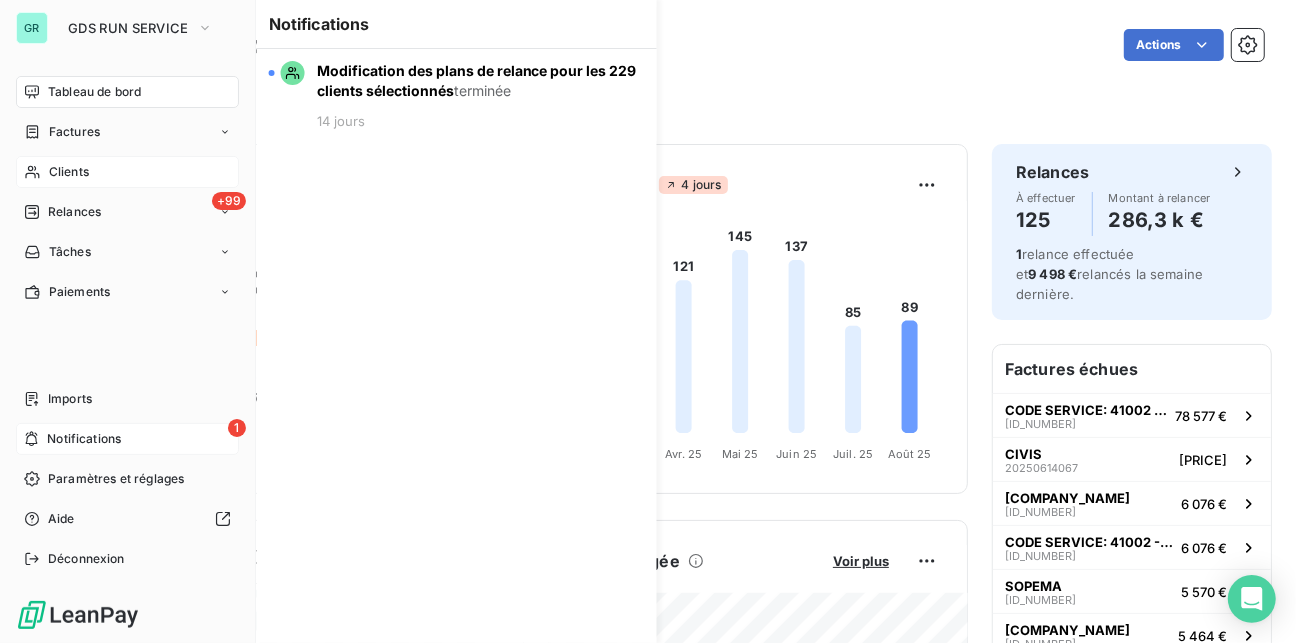 click on "Clients" at bounding box center (69, 172) 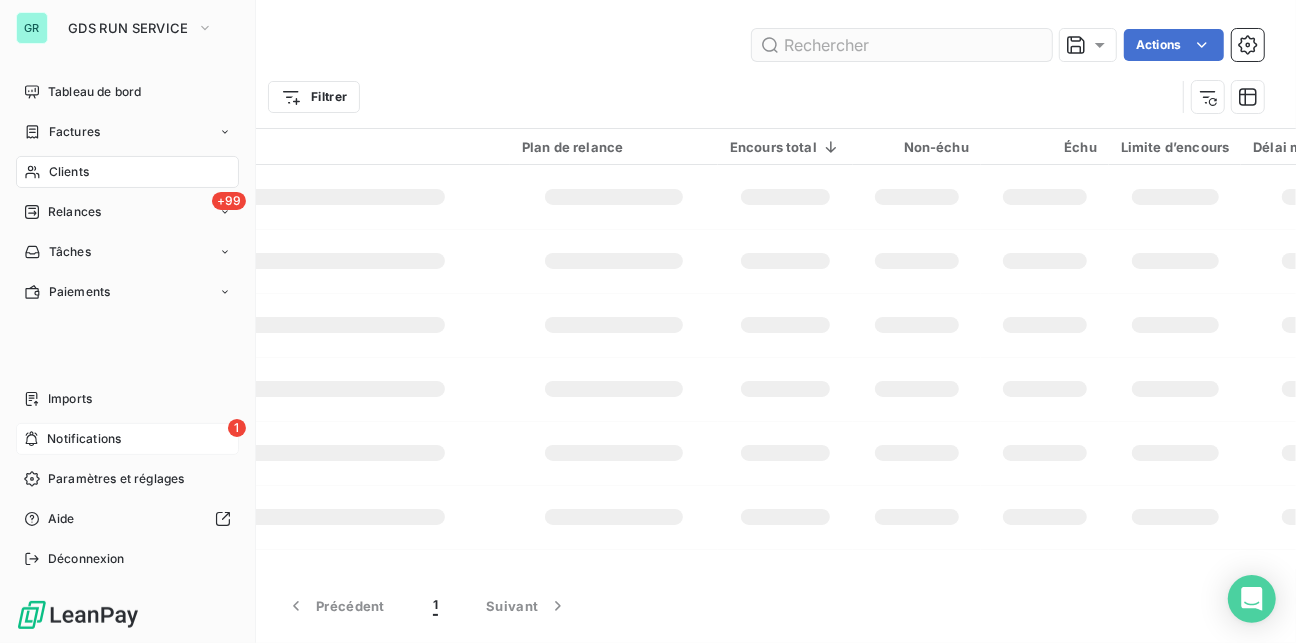 click at bounding box center (902, 45) 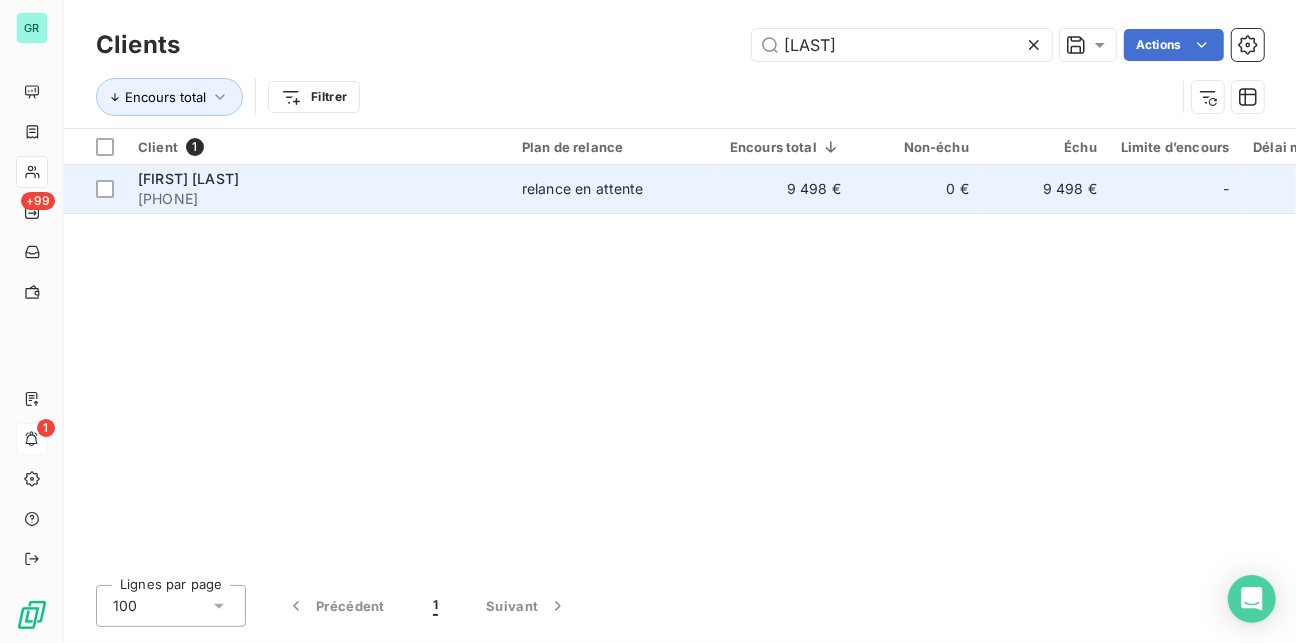 type on "[LAST]" 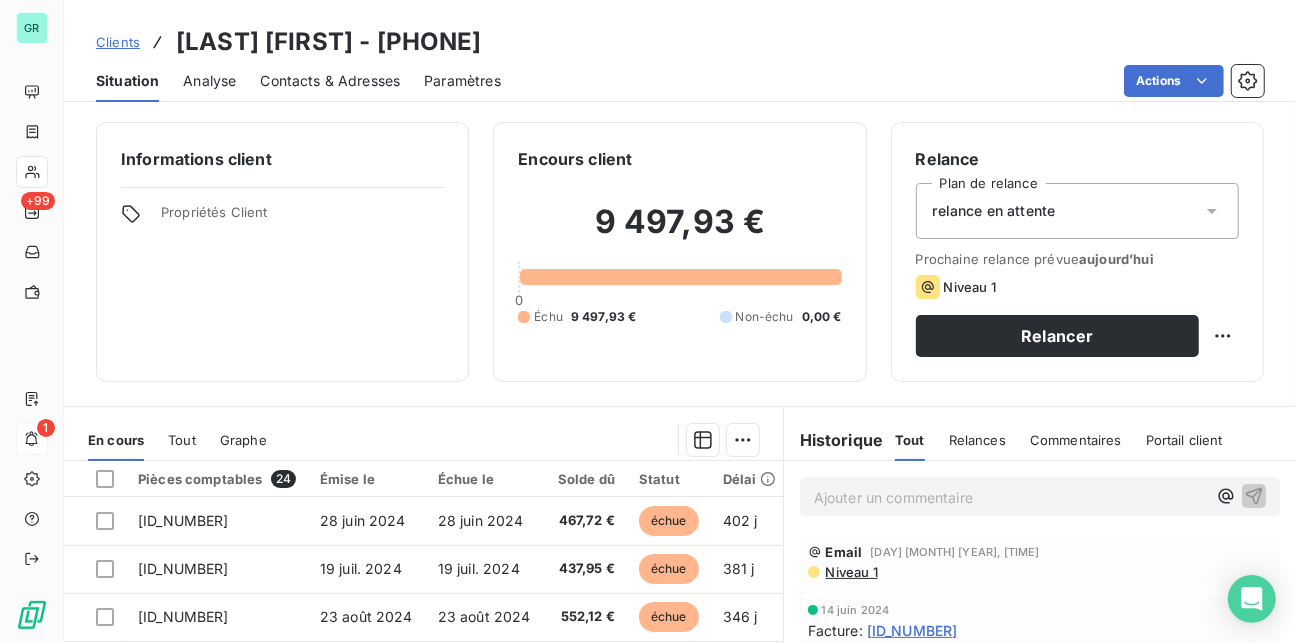 click on "Commentaires" at bounding box center (1076, 440) 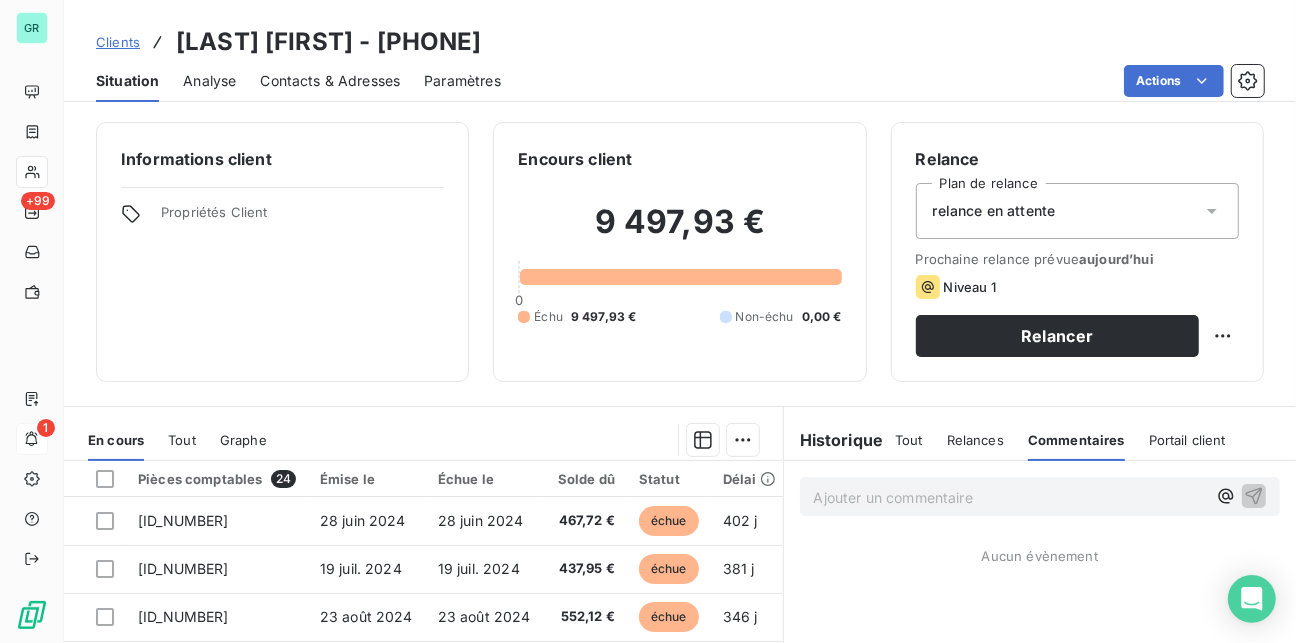 click on "Portail client" at bounding box center [1187, 440] 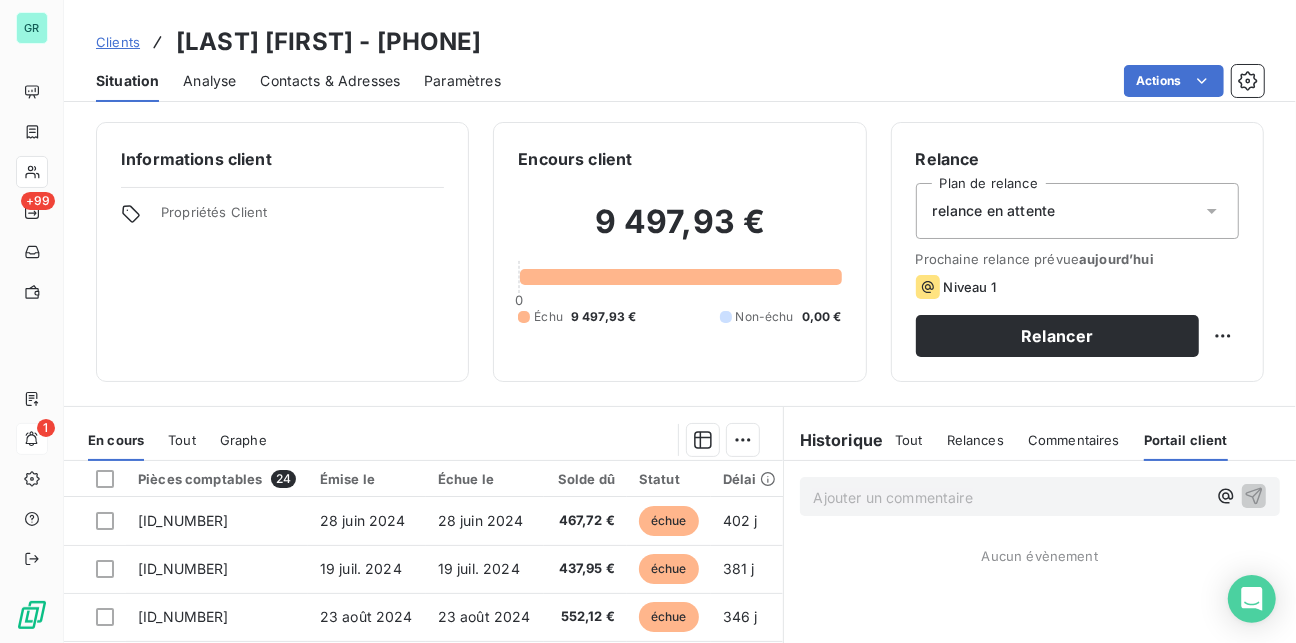 click on "Relances" at bounding box center (975, 440) 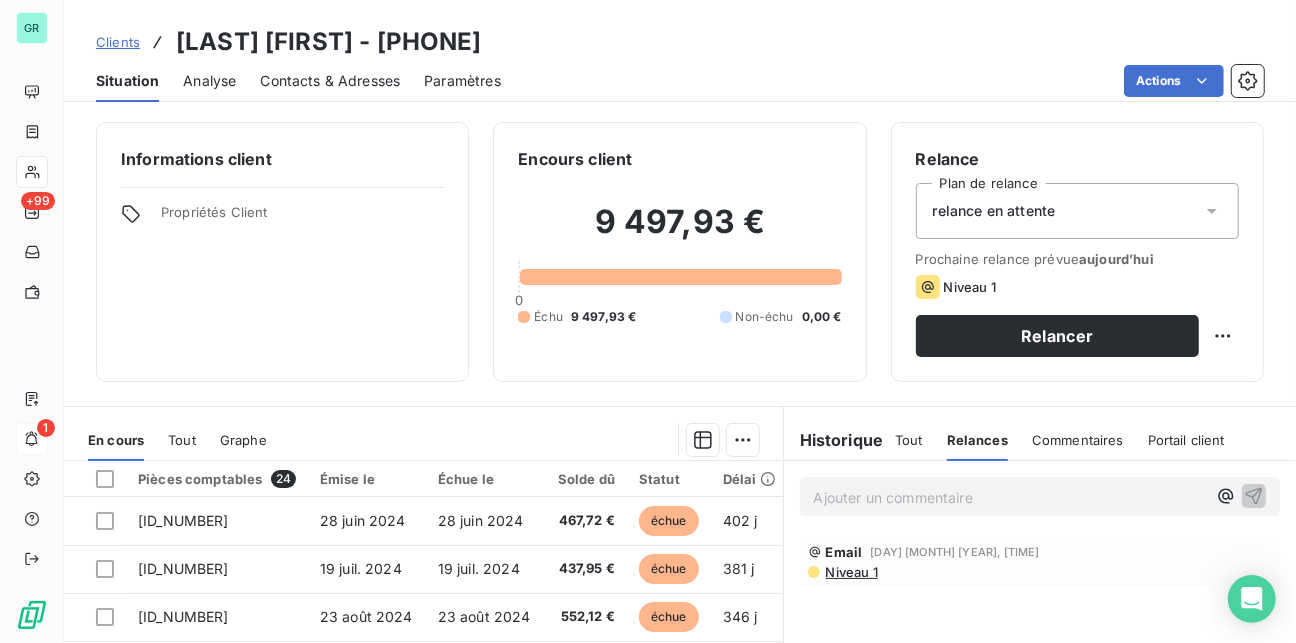 click on "Niveau 1" at bounding box center (851, 572) 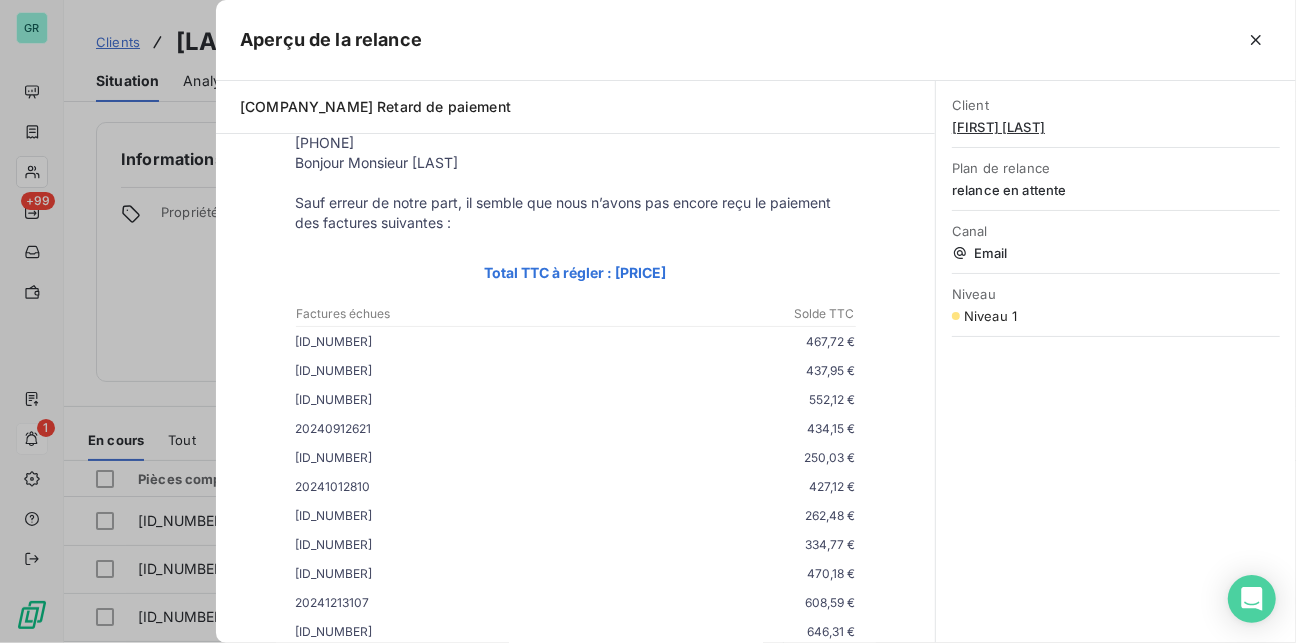 scroll, scrollTop: 0, scrollLeft: 0, axis: both 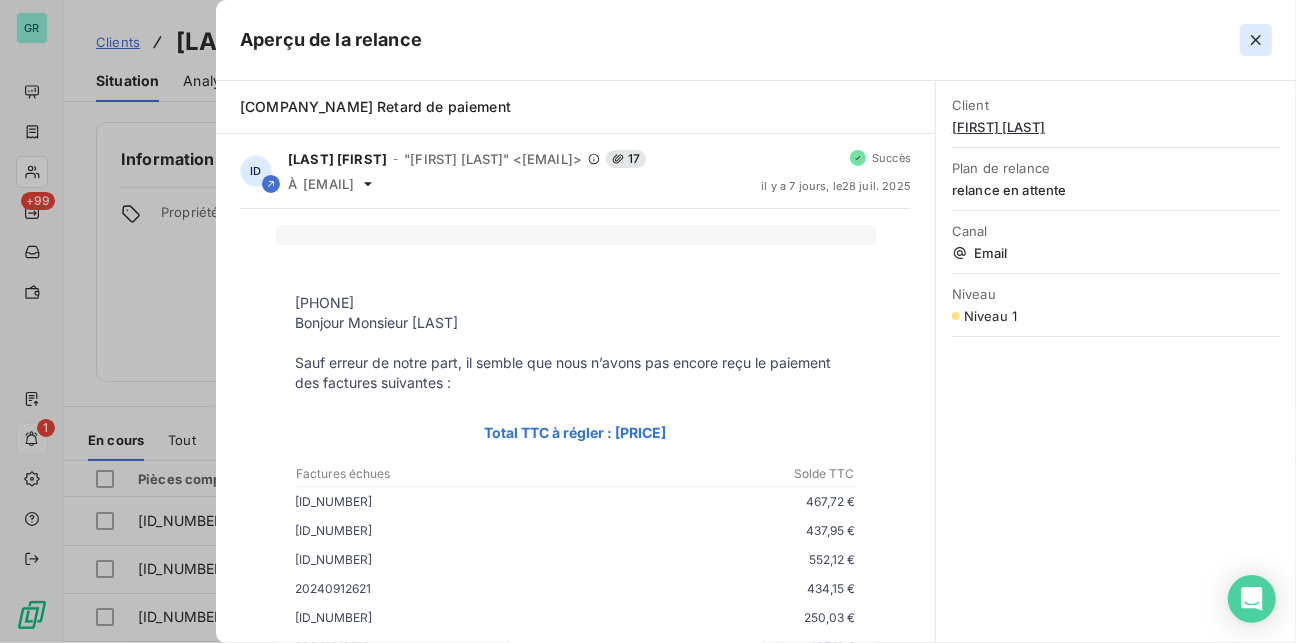 click 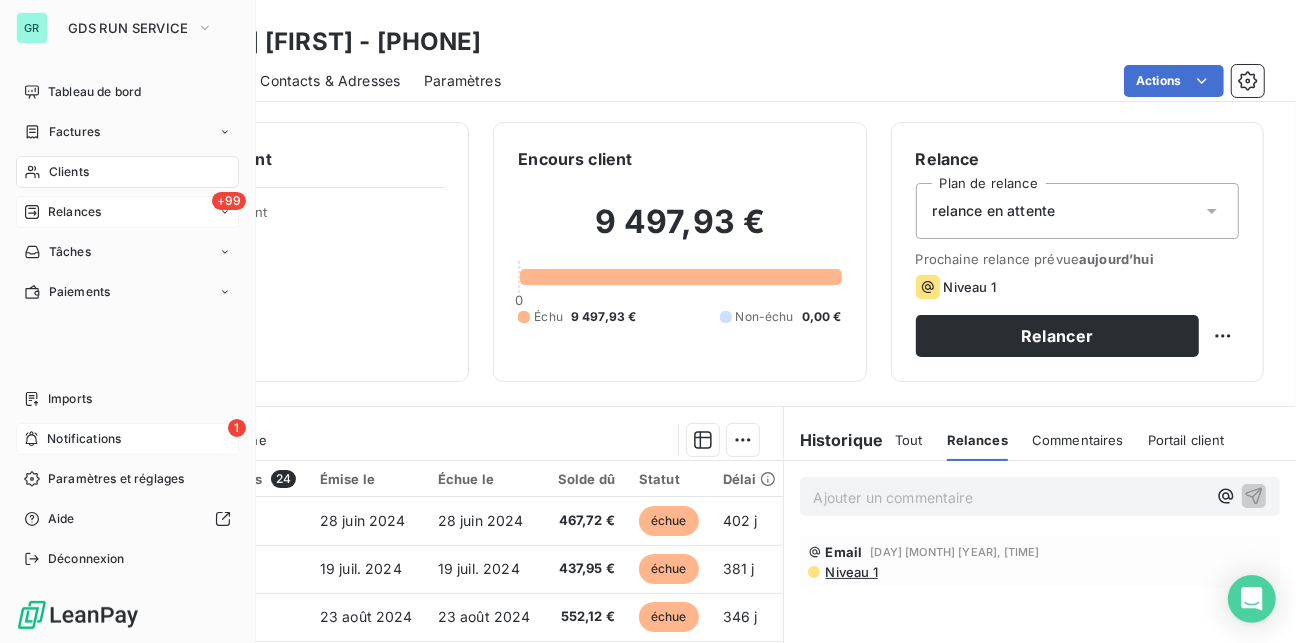 click on "Relances" at bounding box center [74, 212] 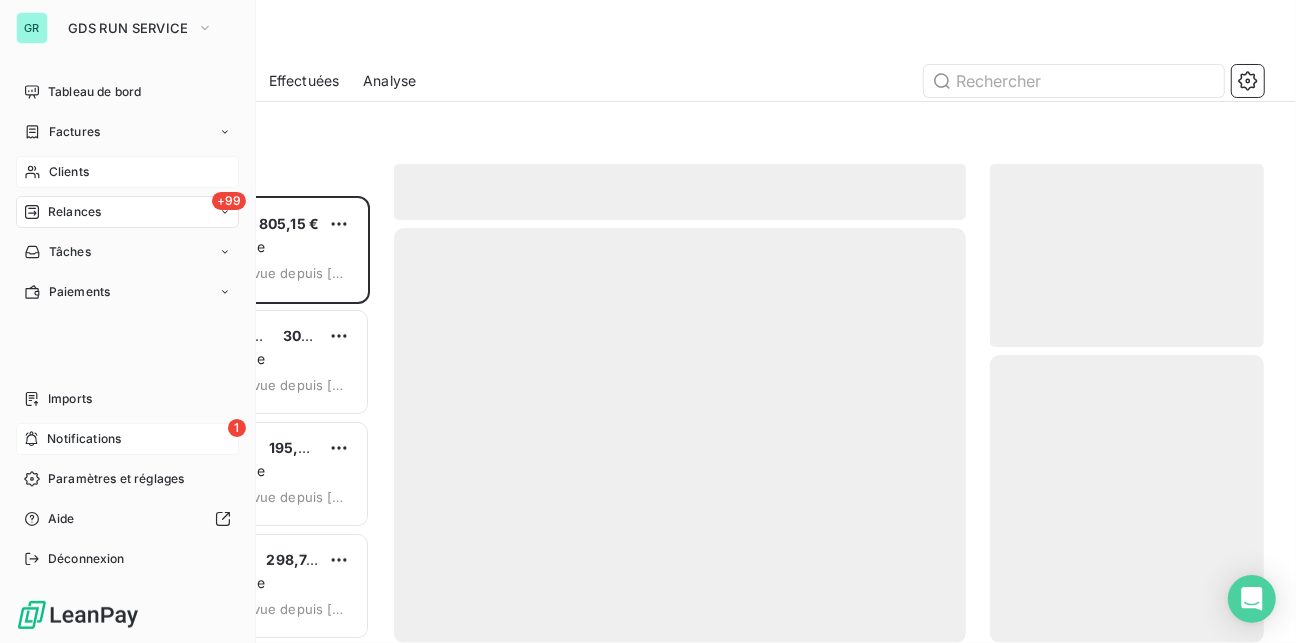 scroll, scrollTop: 12, scrollLeft: 13, axis: both 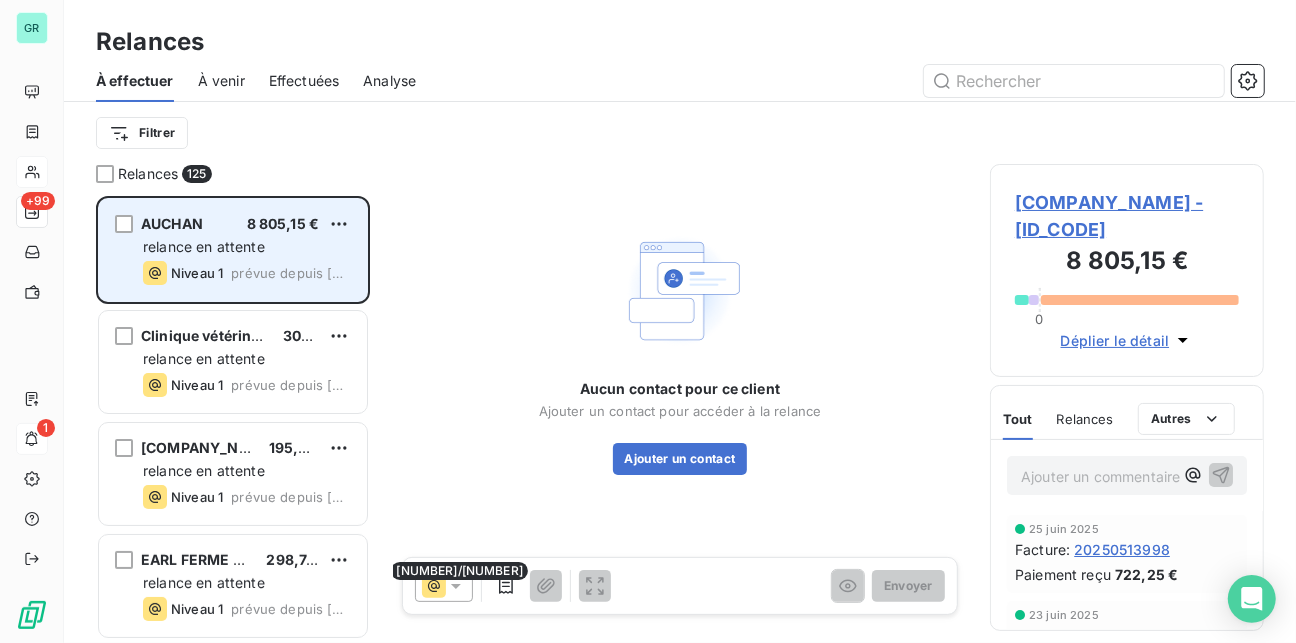 click on "prévue depuis [DAYS] jours" at bounding box center (291, 273) 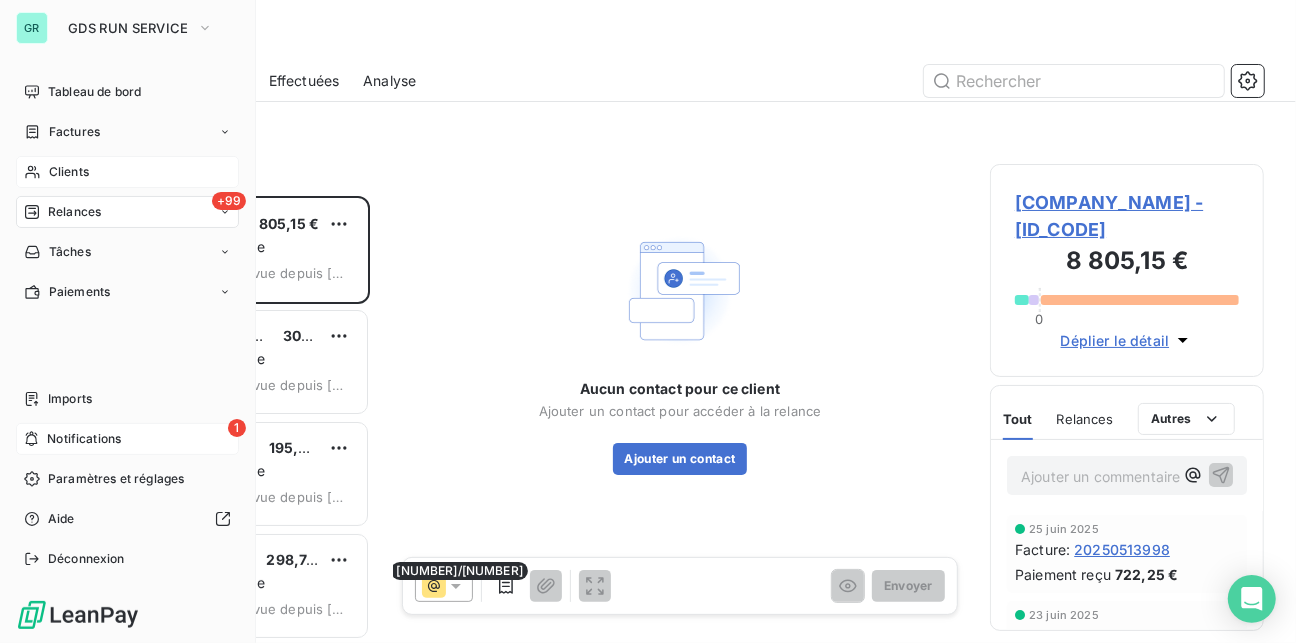 click on "Relances" at bounding box center (74, 212) 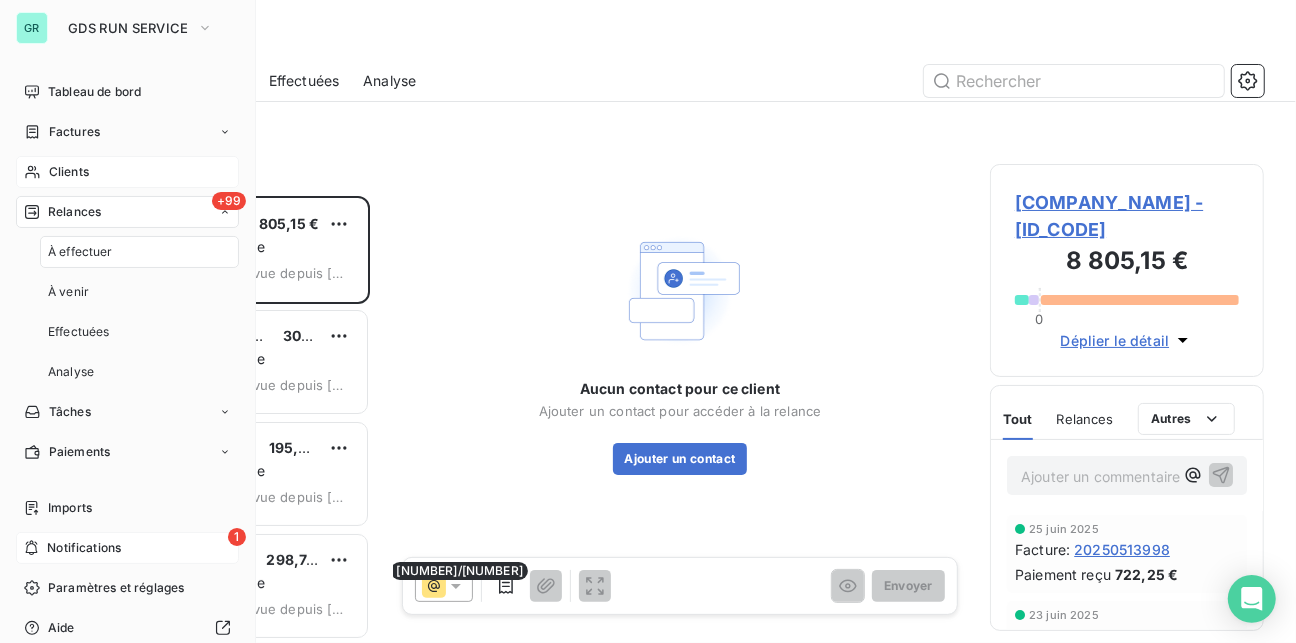 click on "À effectuer" at bounding box center (80, 252) 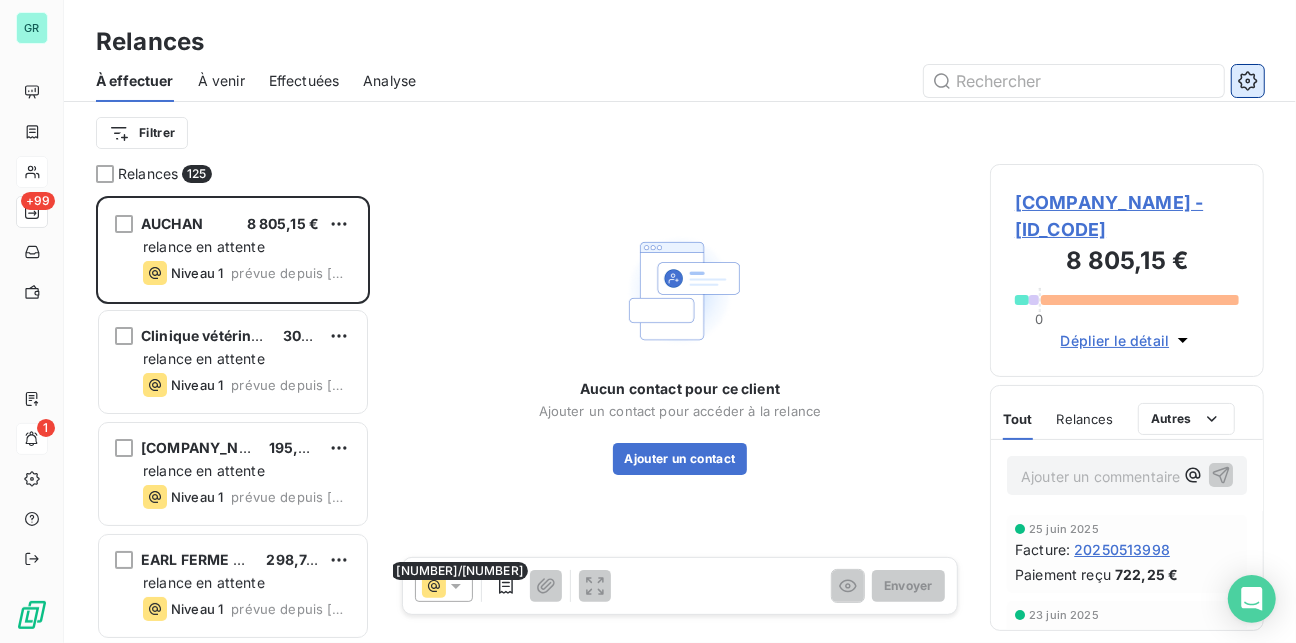 click 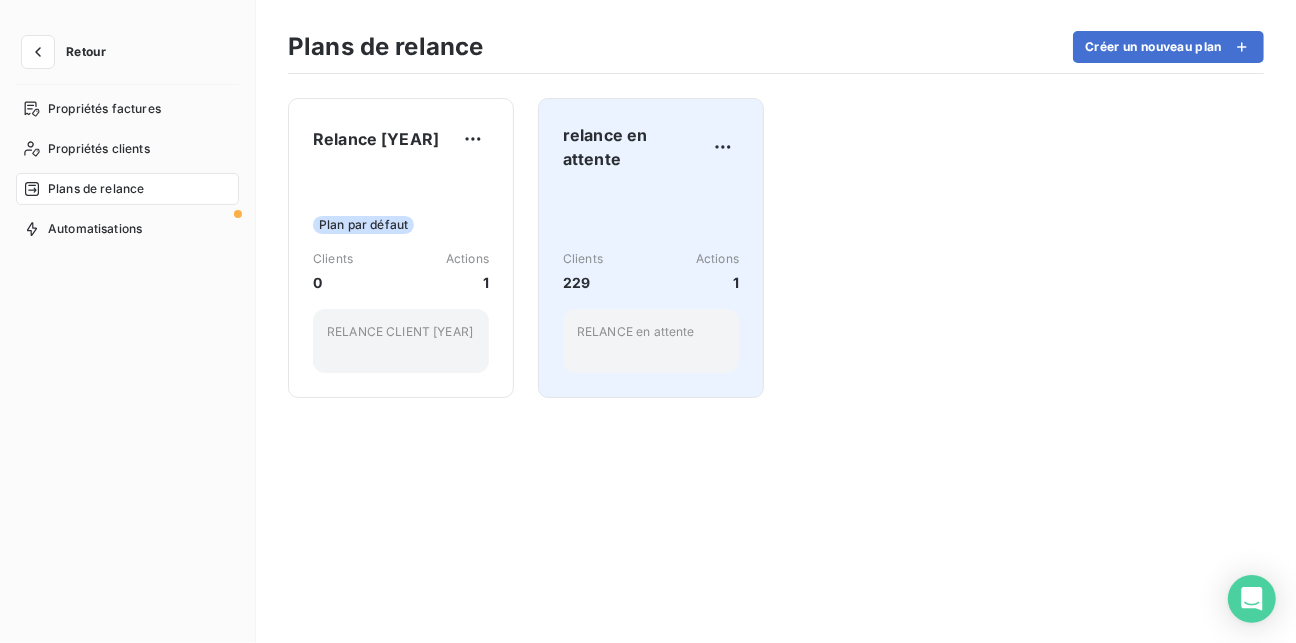 click on "relance en attente" at bounding box center [635, 147] 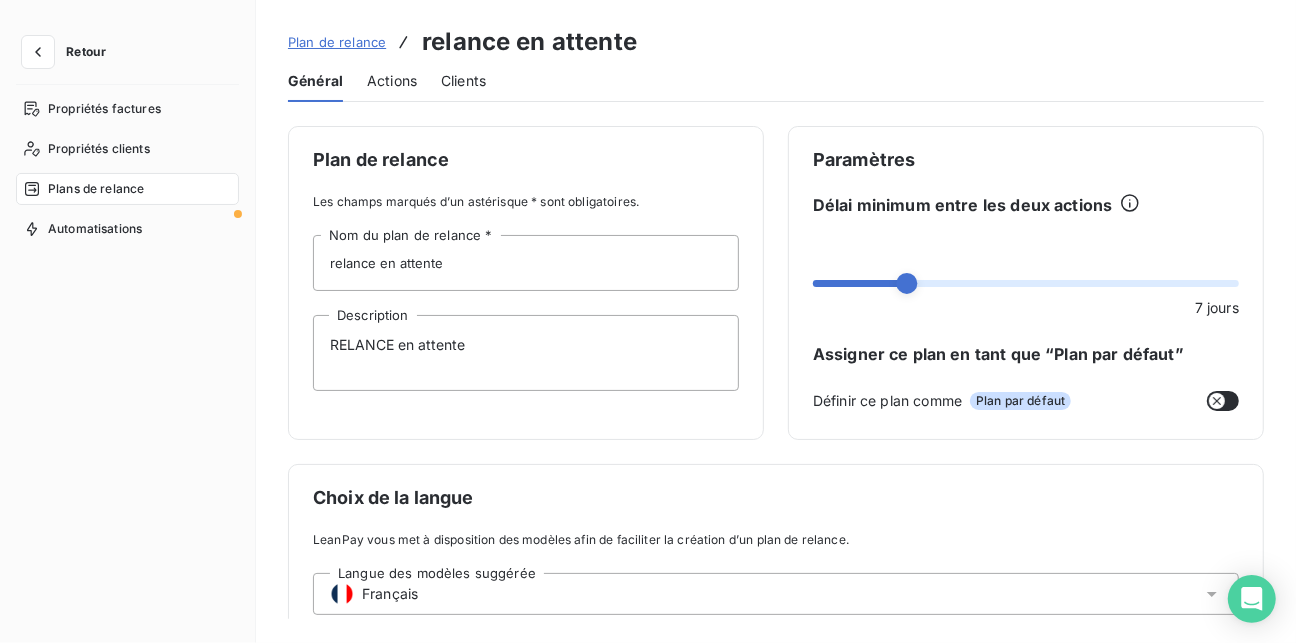 click on "Actions" at bounding box center [392, 81] 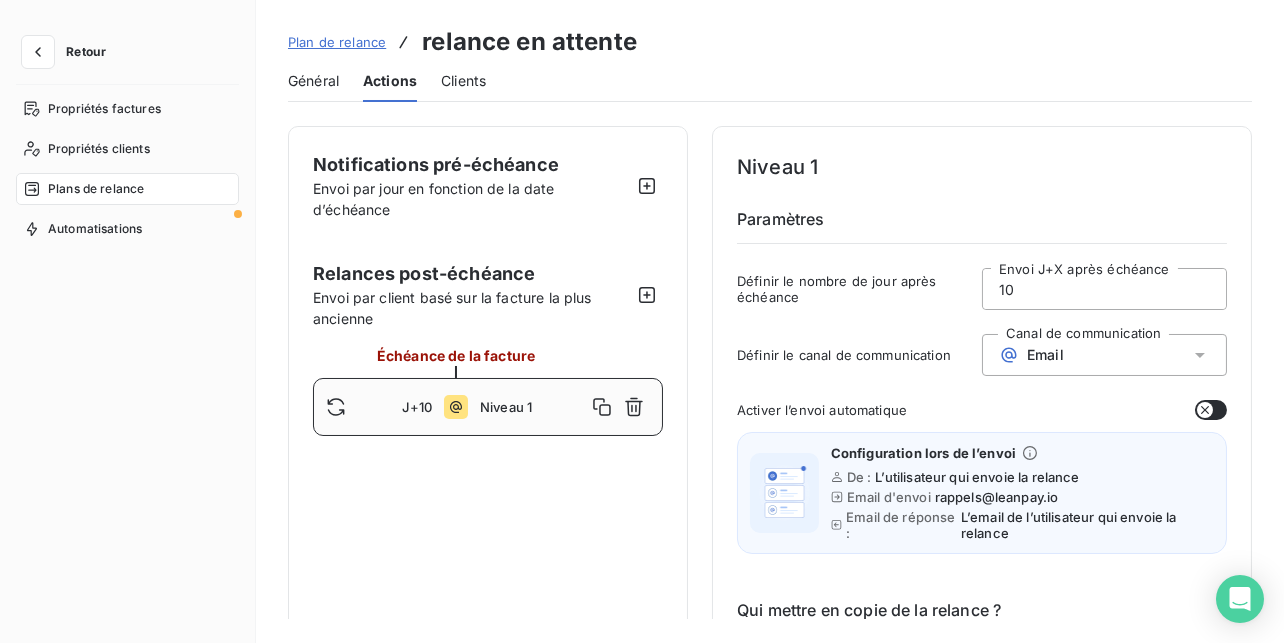 click on "Clients" at bounding box center [463, 81] 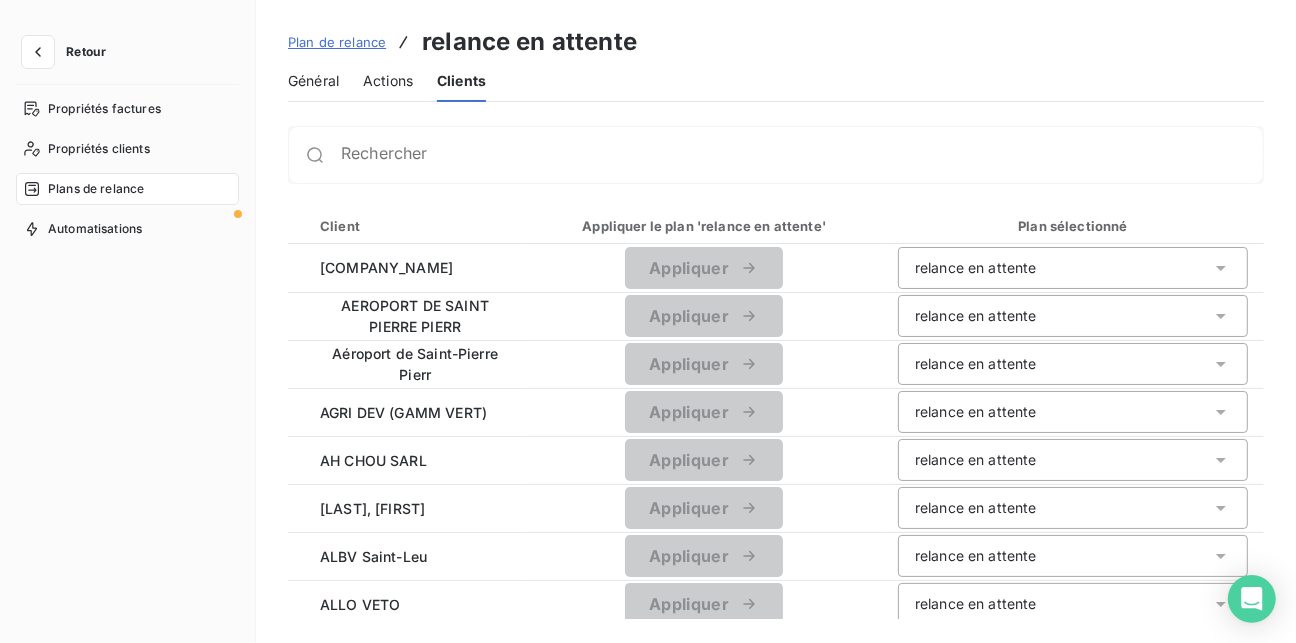 click on "Général" at bounding box center (313, 81) 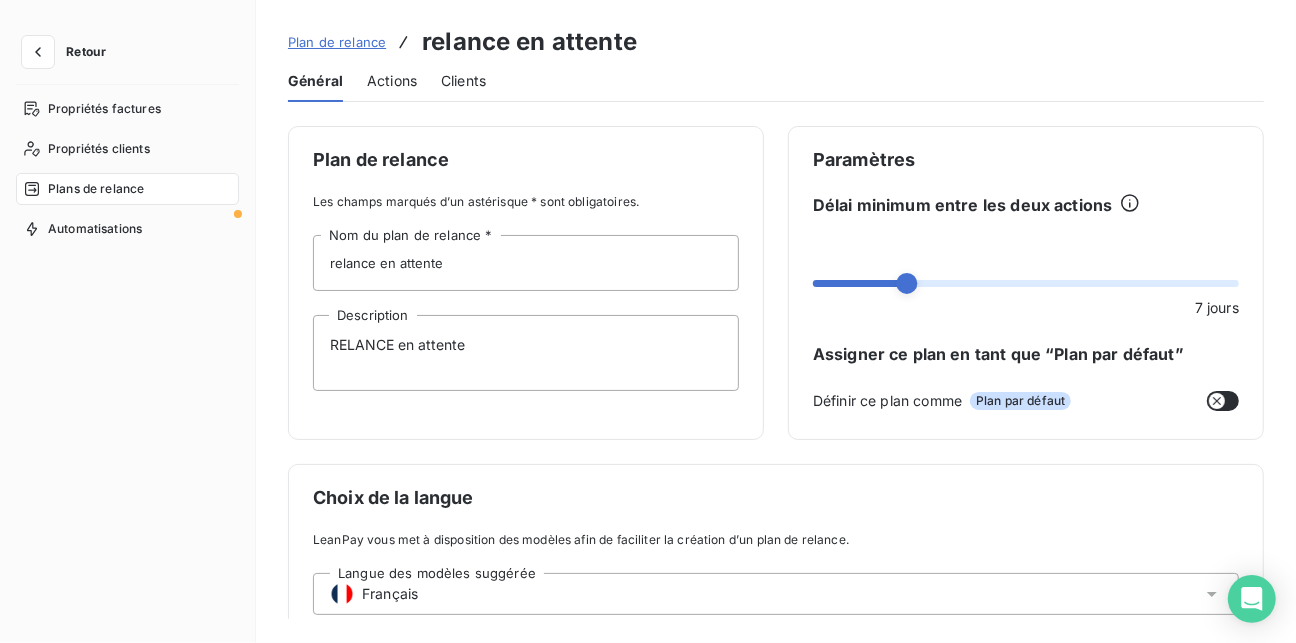 click on "Plans de relance" at bounding box center (96, 189) 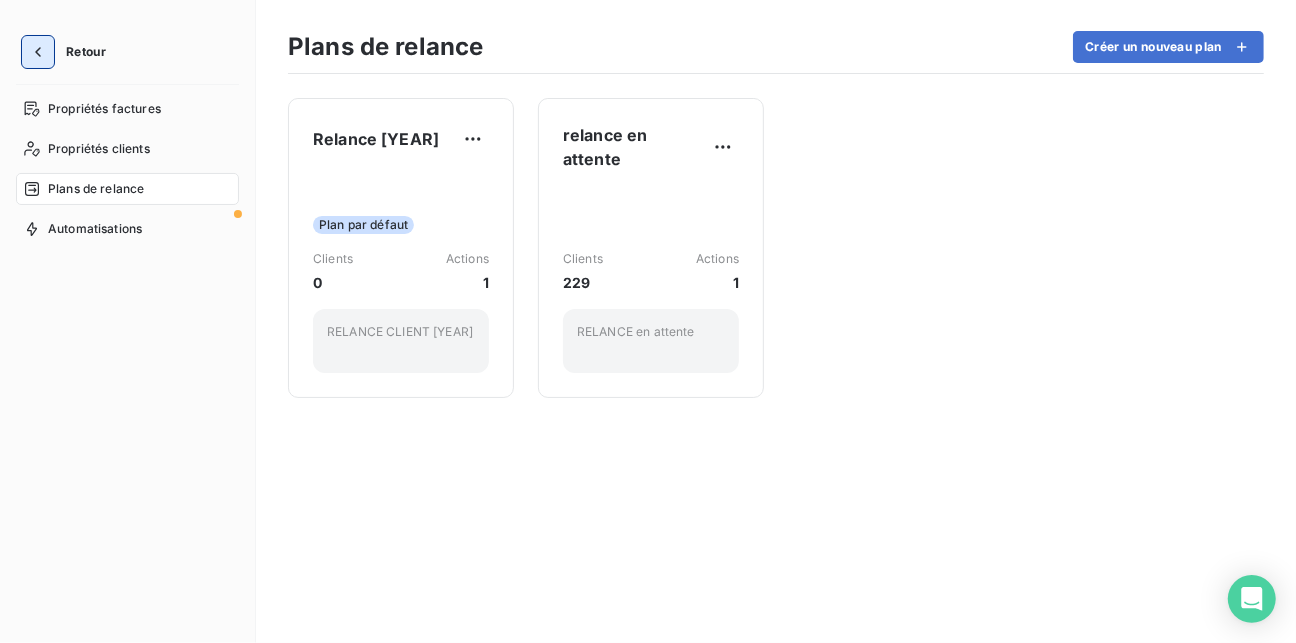 click 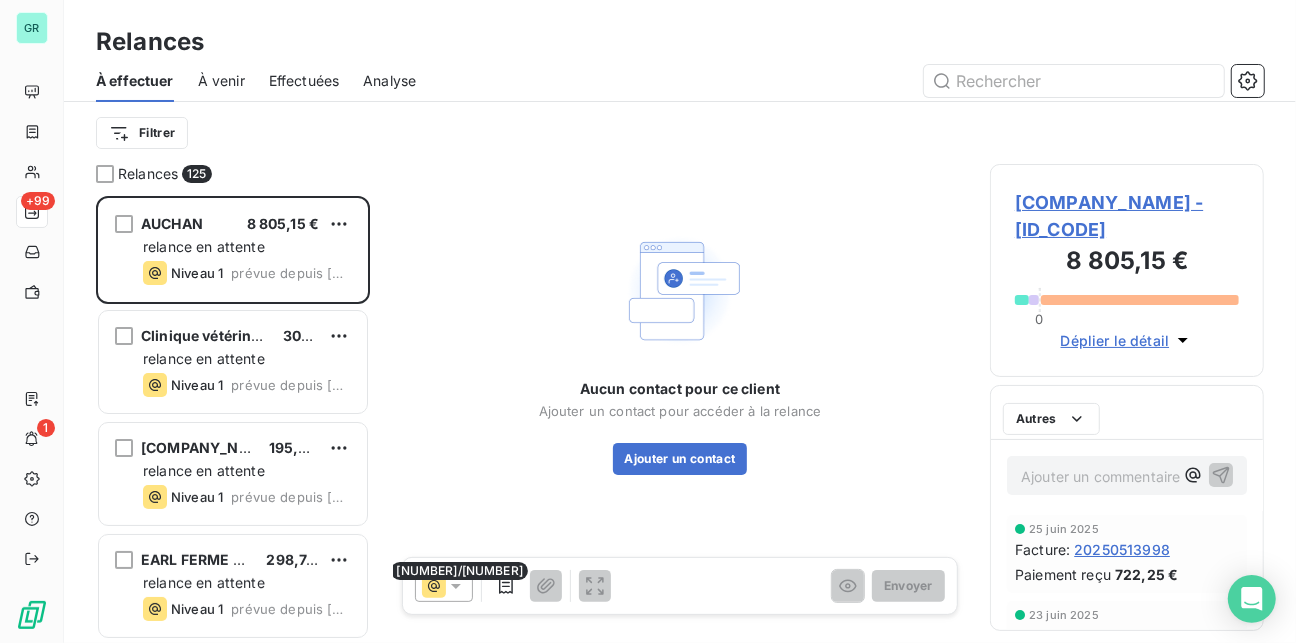 scroll, scrollTop: 12, scrollLeft: 13, axis: both 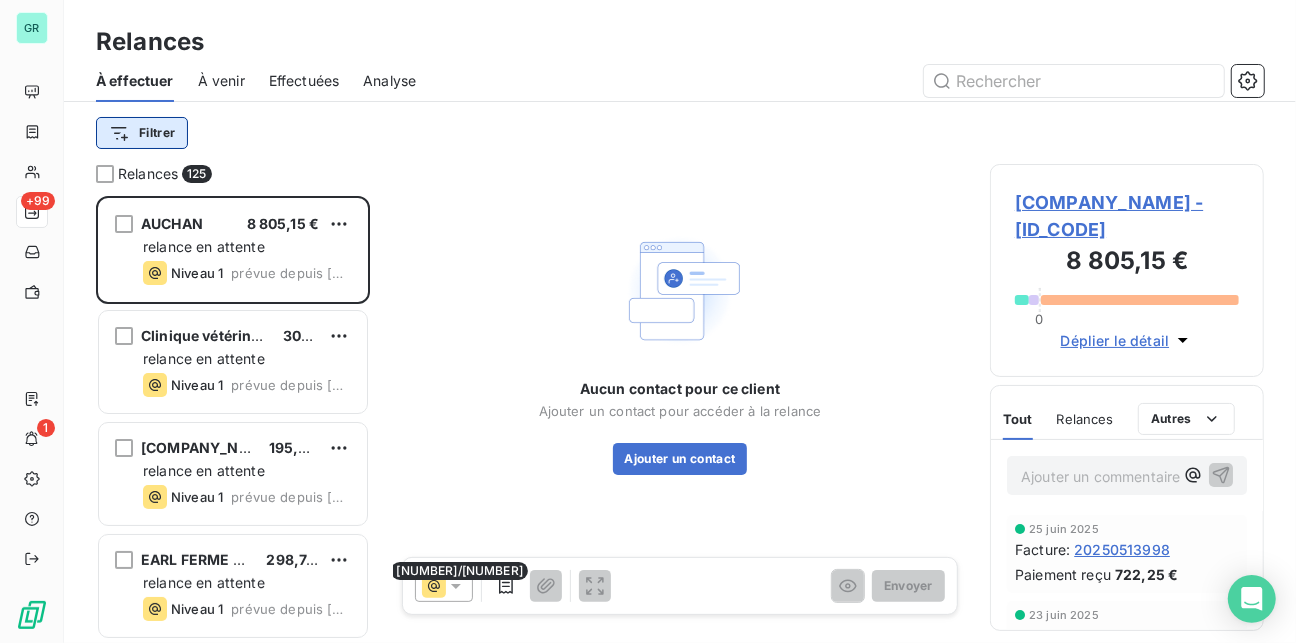 click on "GR +99 1 Relances À effectuer À venir Effectuées Analyse Filtrer Relances 125 AUCHAN 8 805,15 € relance en attente Niveau 1 prévue depuis 2849 jours Clinique vétérinaire du moufia 307,00 € relance en attente Niveau 1 prévue depuis 2217 jours EURL Charcuterie PAYET [LAST] 195,86 € relance en attente Niveau 1 prévue depuis 1967 jours EARL FERME FORT 298,74 € relance en attente Niveau 1 prévue depuis 1407 jours SELAS des vétérinaires Watine- 870,58 € relance en attente Niveau 1 prévue depuis 947 jours Clinique vétérinaire BEAUDOUAR 385,97 € relance en attente Niveau 1 prévue depuis 905 jours PERIBE [FIRST] 696,68 € relance en attente Niveau 1 prévue depuis 773 jours Clin du Grand Fond 1 098,12 € relance en attente Niveau 1 prévue depuis 759 jours D.A.A.F Service Alimentation 3 923,48 € relance en attente Niveau 1 prévue depuis 696 jours AVI POLE REUNION - SOCIETE COO 14 723,88 € relance en attente Niveau 1 prévue depuis 659 jours 569,36 €" at bounding box center [648, 321] 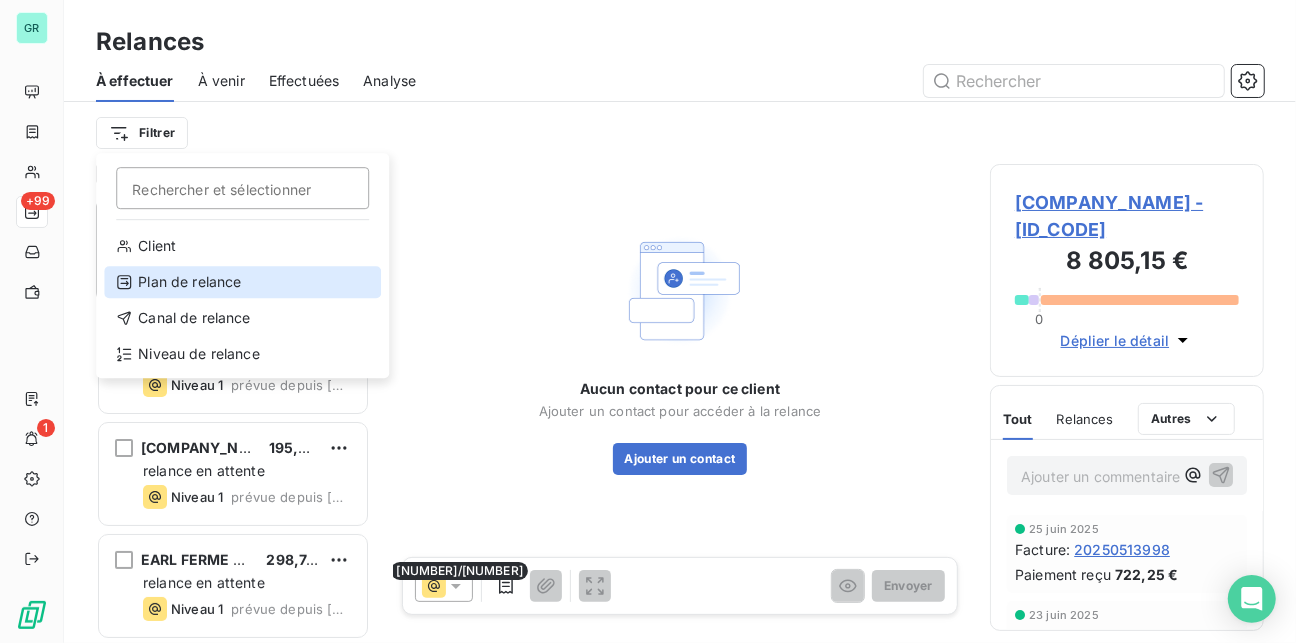 click on "Plan de relance" at bounding box center [242, 282] 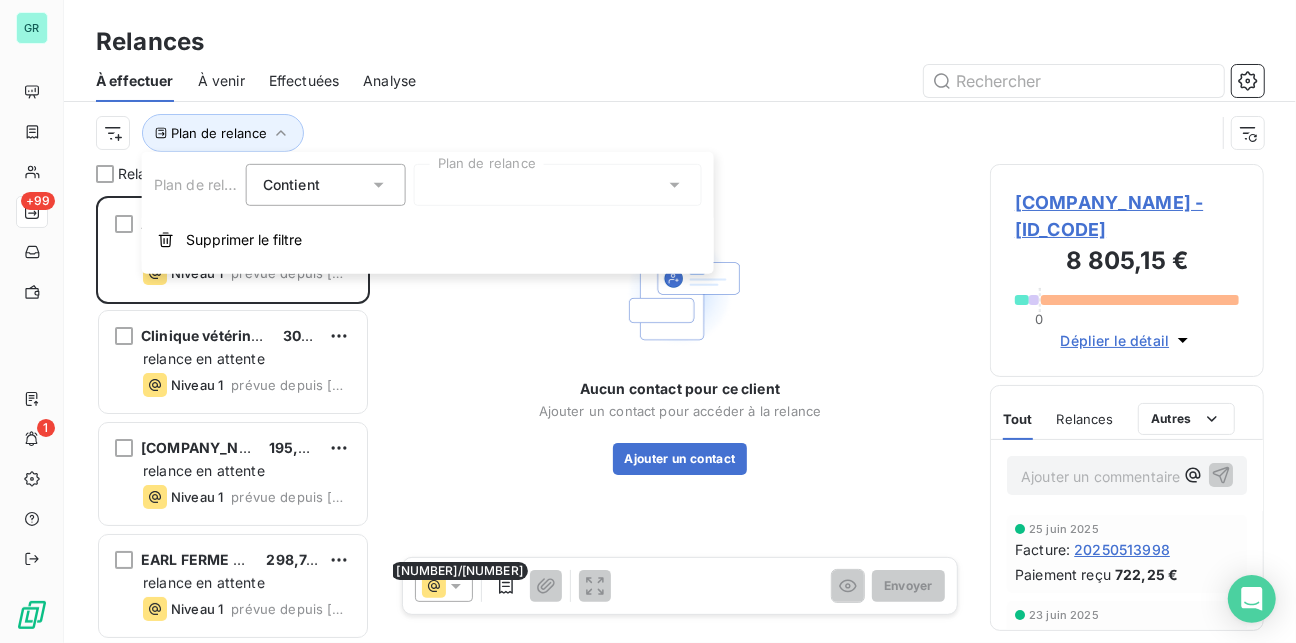 click 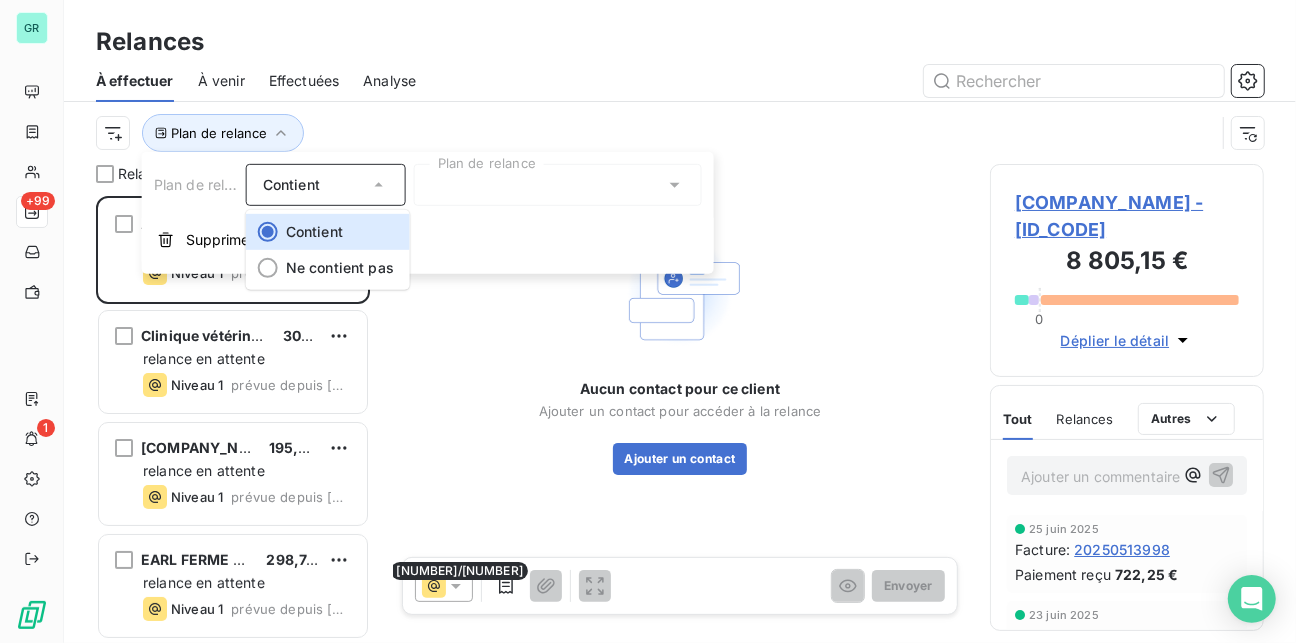 click 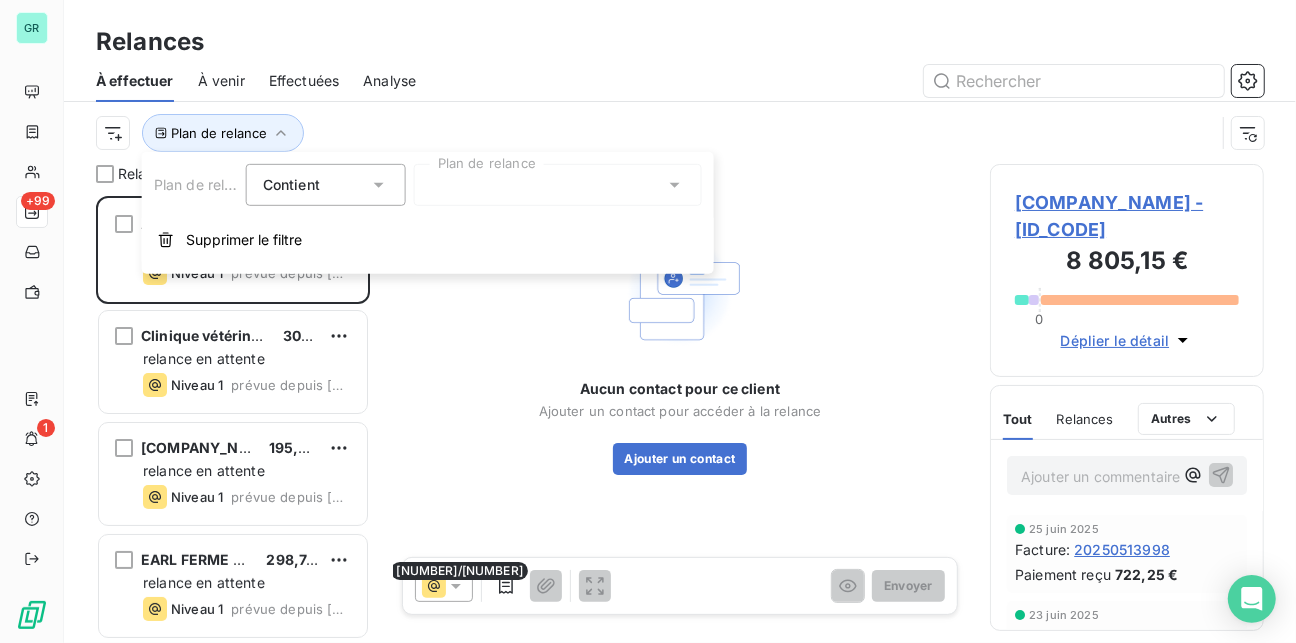 click at bounding box center [558, 185] 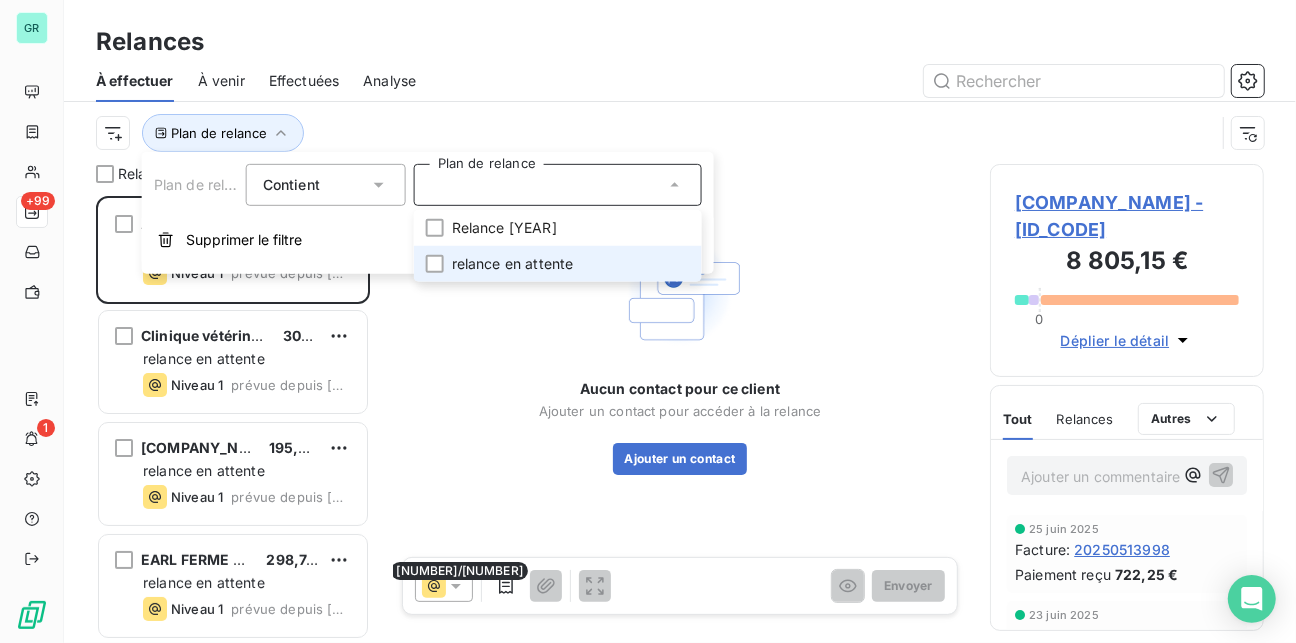 click on "relance en attente" at bounding box center [513, 264] 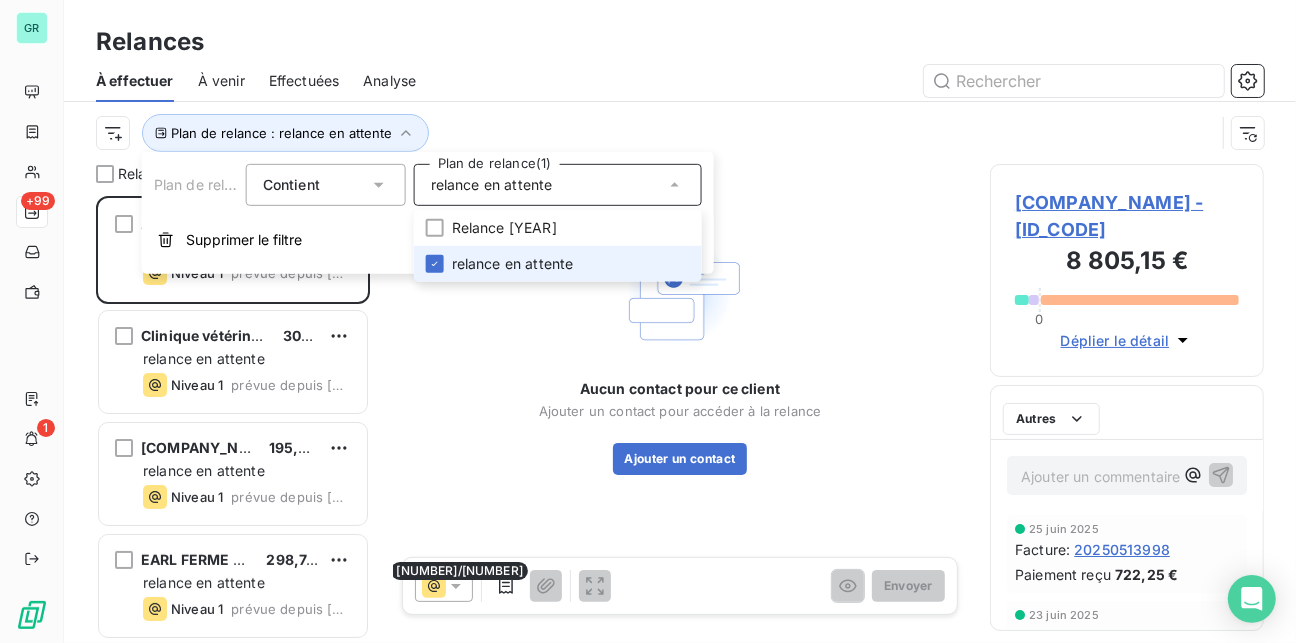 scroll, scrollTop: 12, scrollLeft: 13, axis: both 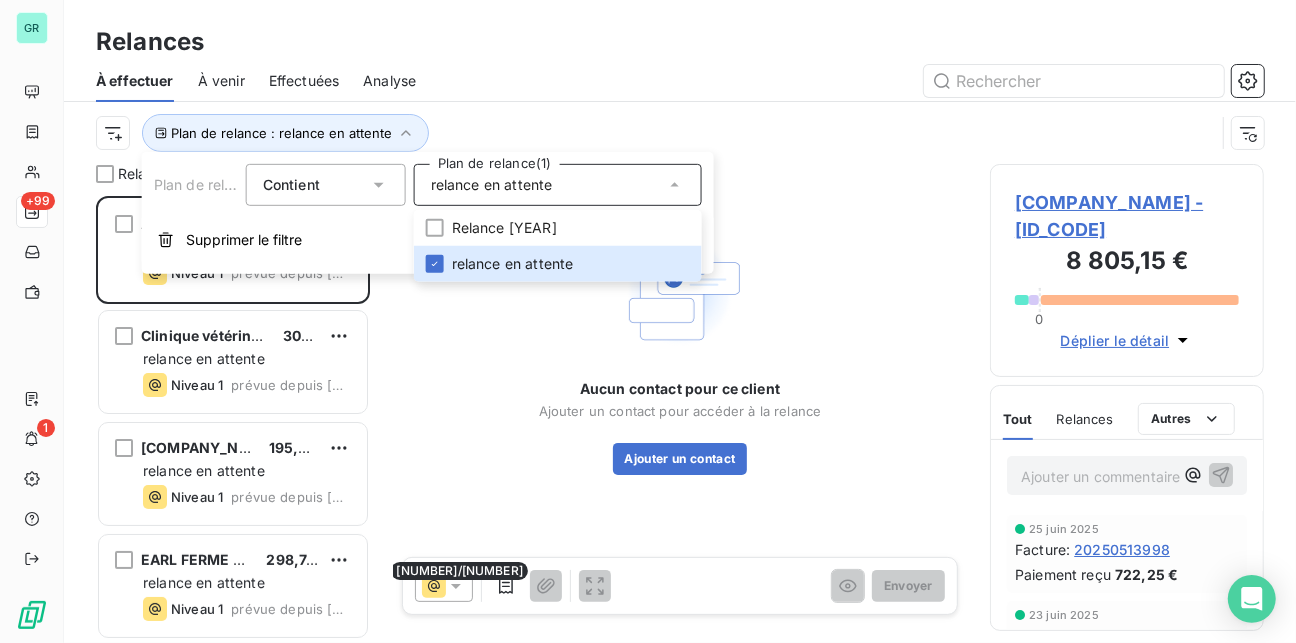 click at bounding box center [852, 81] 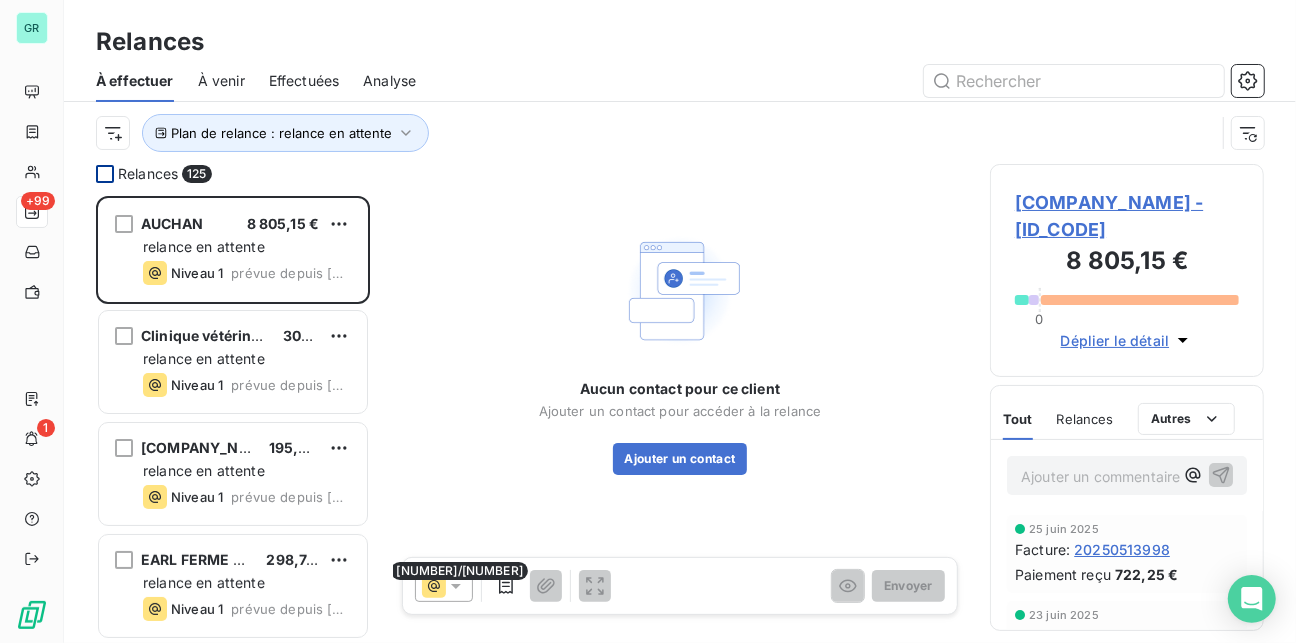 click at bounding box center [105, 174] 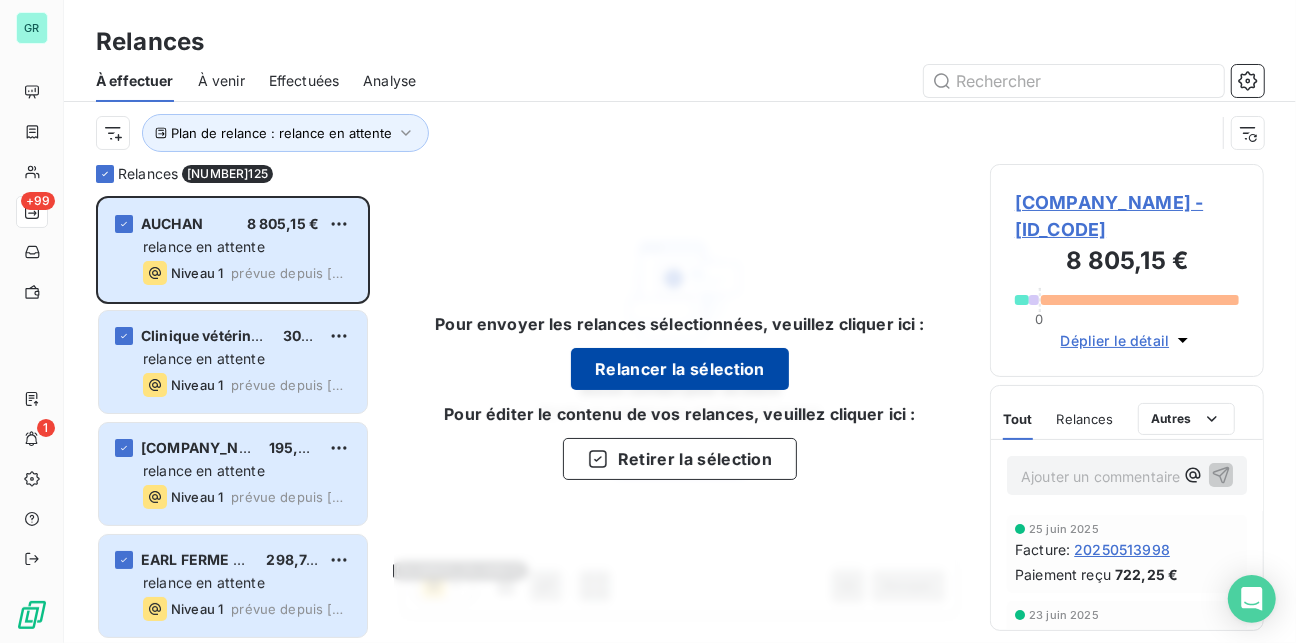 click on "Relancer la sélection" at bounding box center [680, 369] 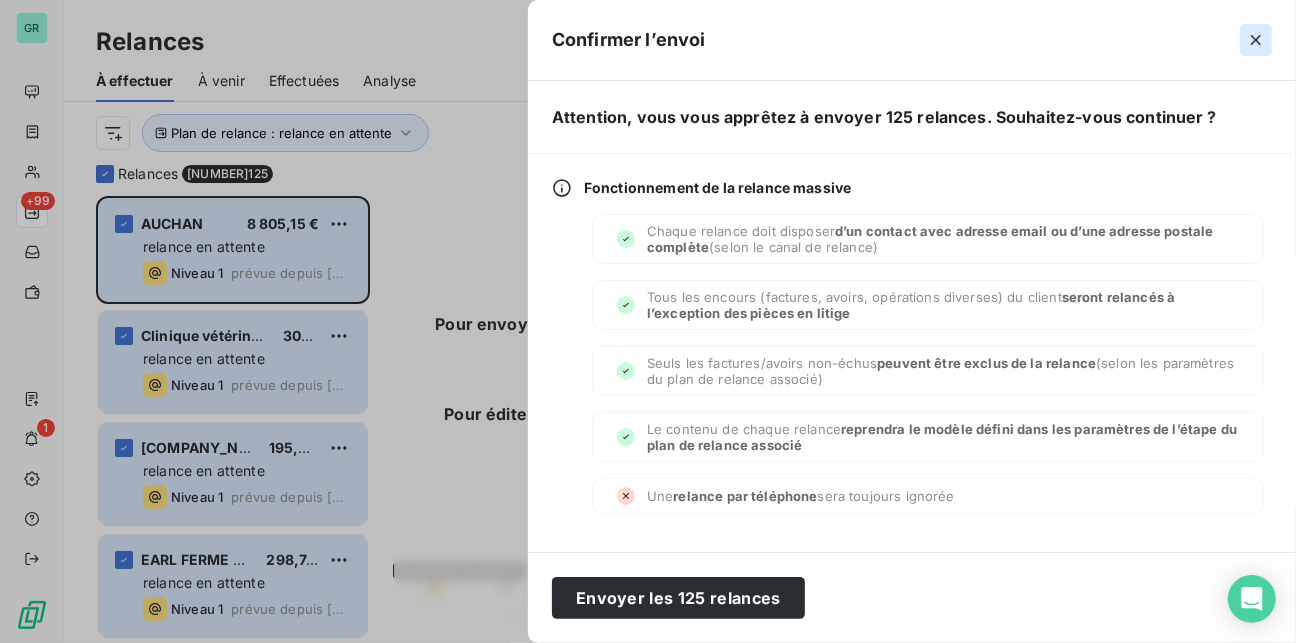 click 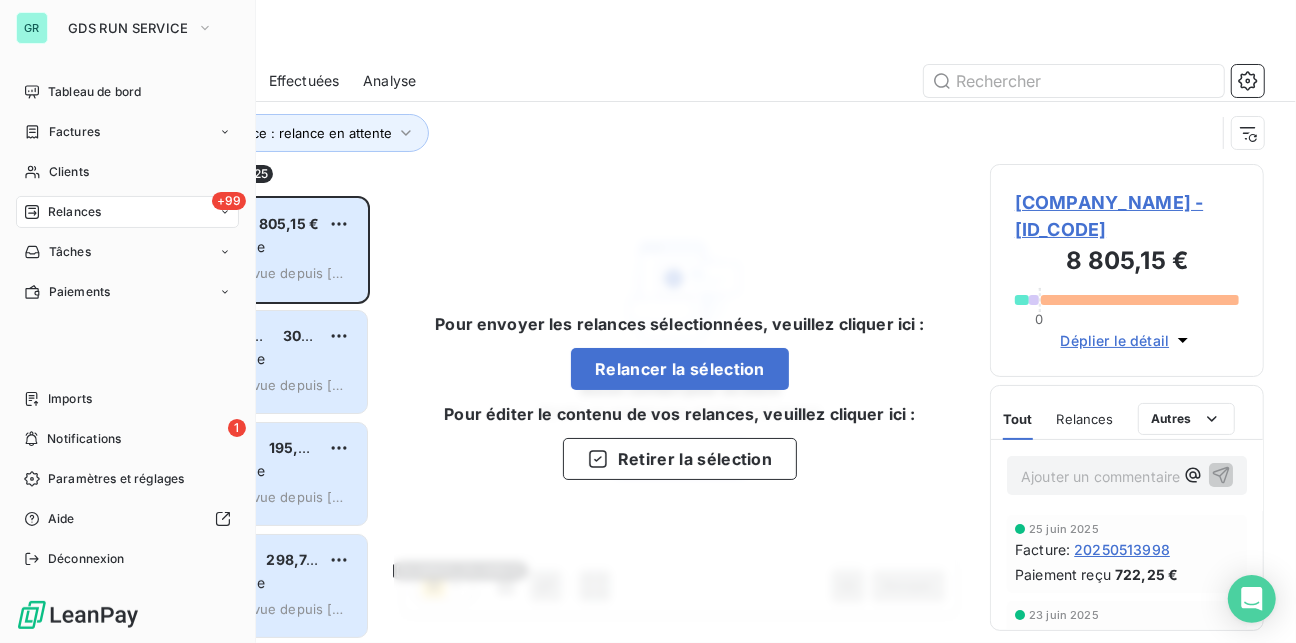 click on "Relances" at bounding box center [74, 212] 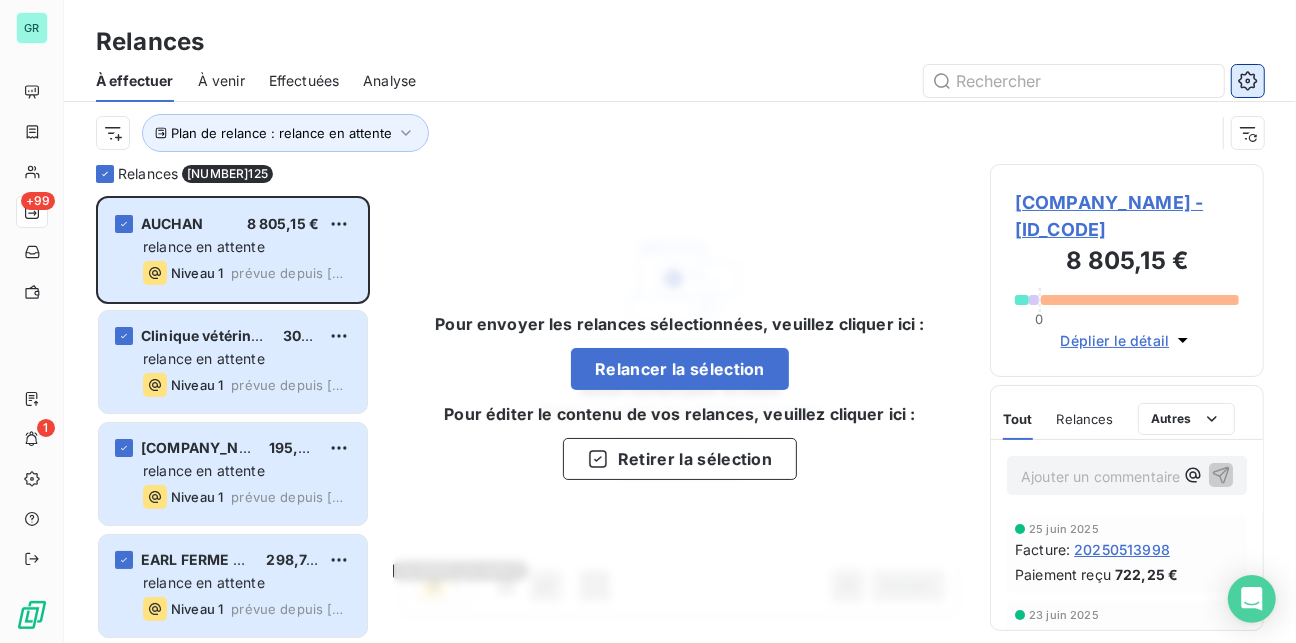 click 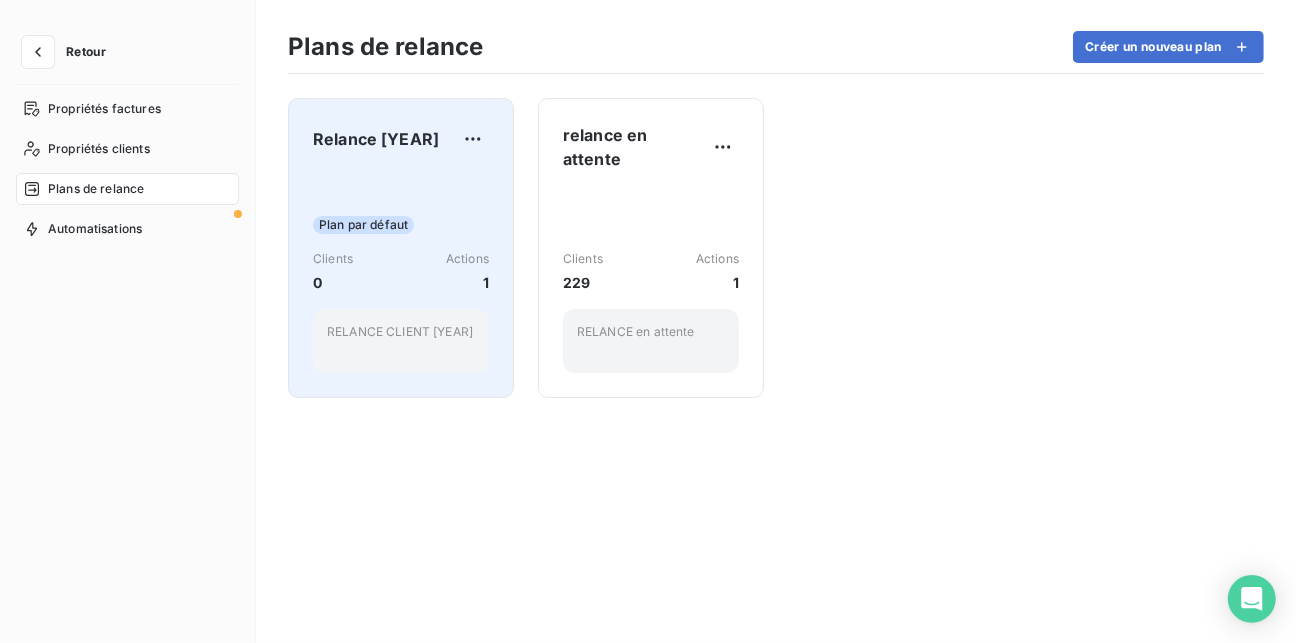click on "Relance [YEAR]" at bounding box center [376, 139] 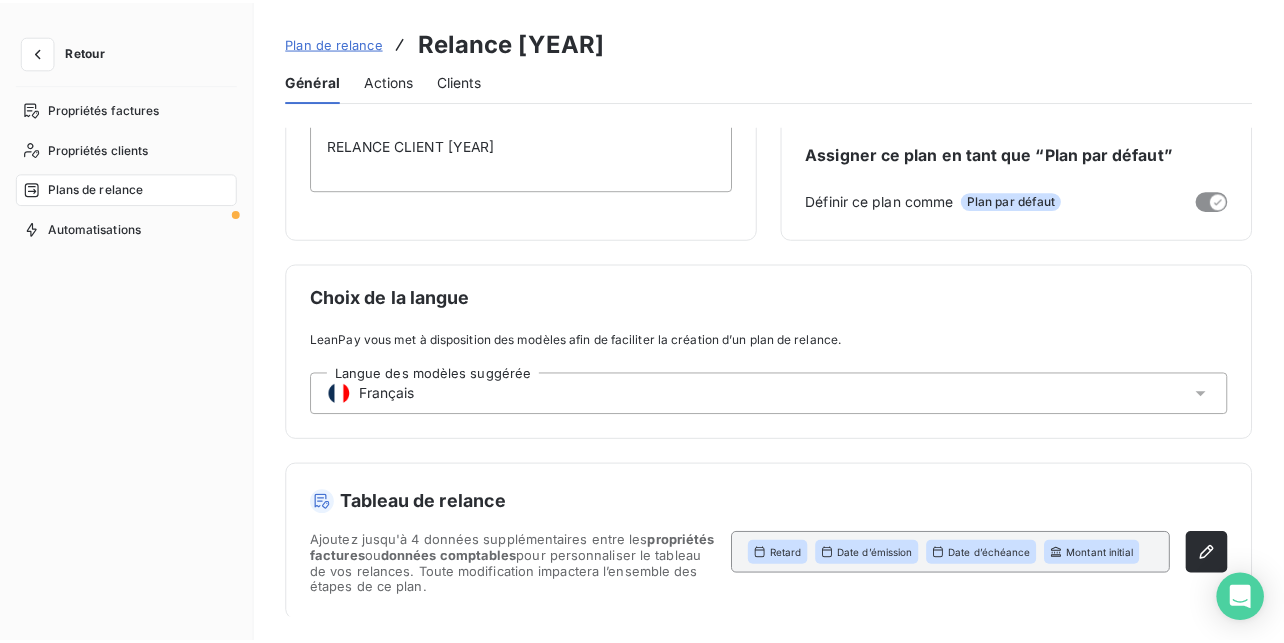 scroll, scrollTop: 0, scrollLeft: 0, axis: both 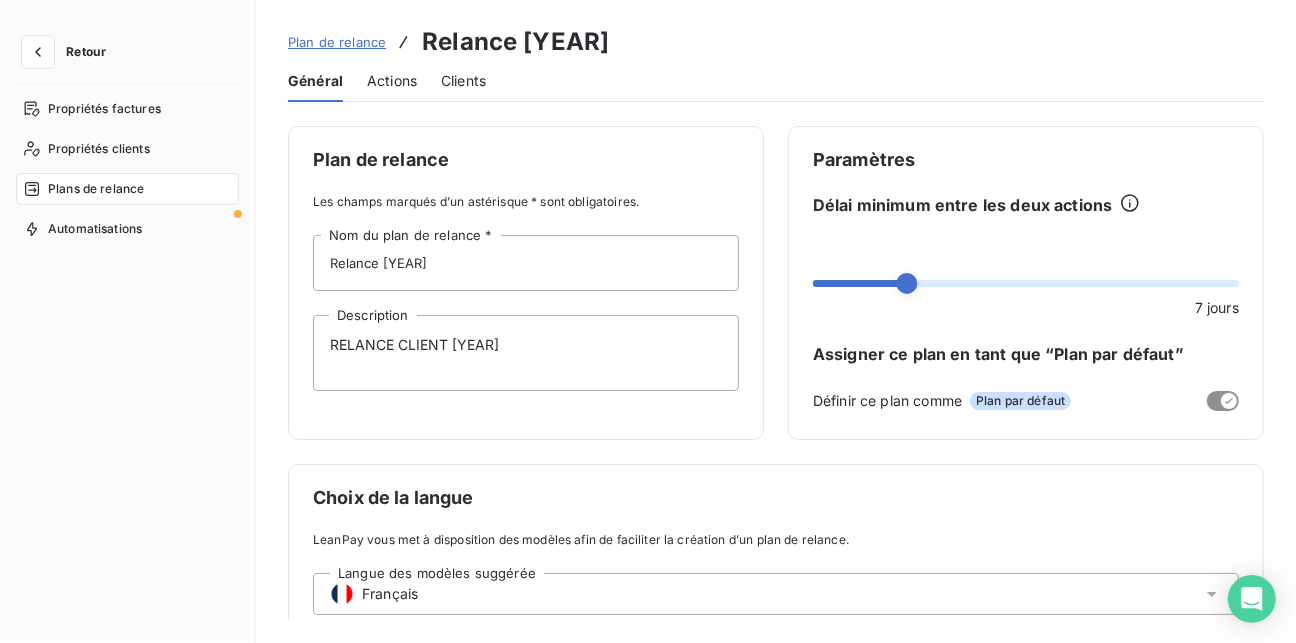 click on "Actions" at bounding box center [392, 81] 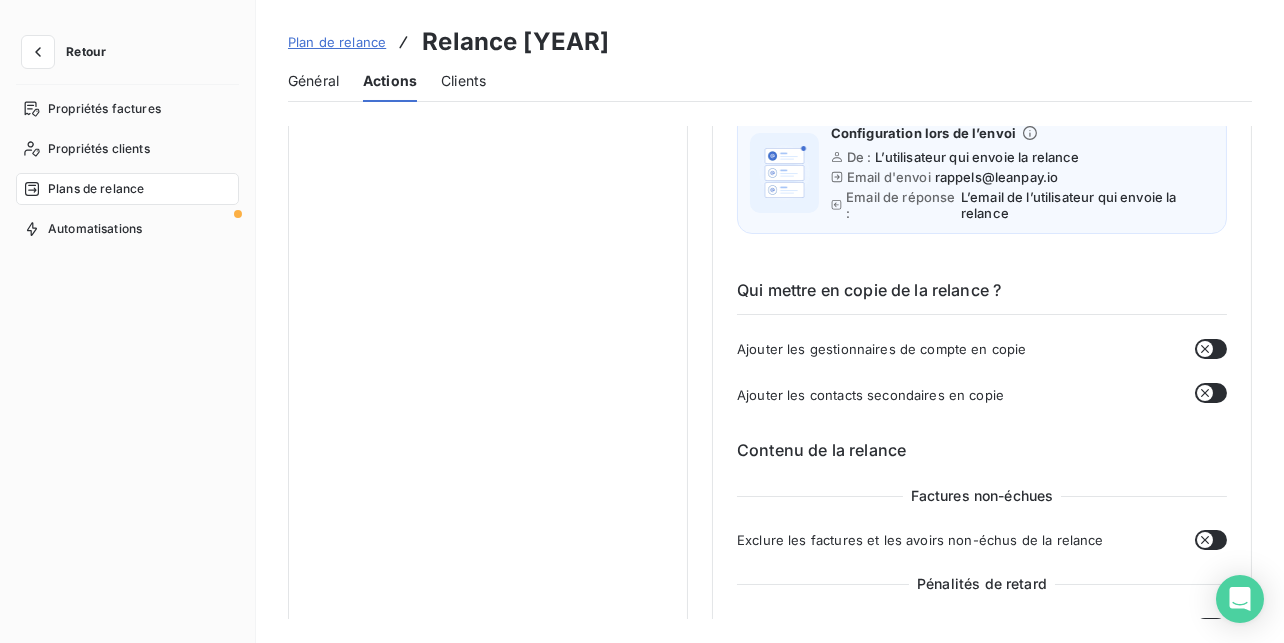 scroll, scrollTop: 0, scrollLeft: 0, axis: both 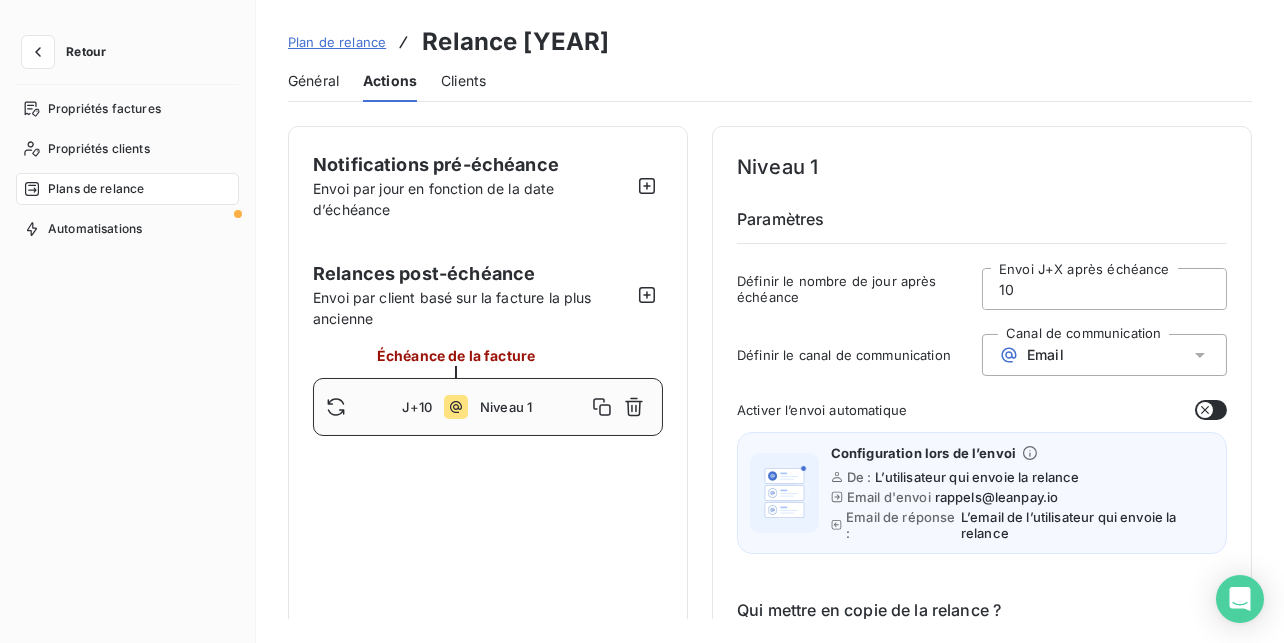 click on "Niveau 1" at bounding box center (533, 407) 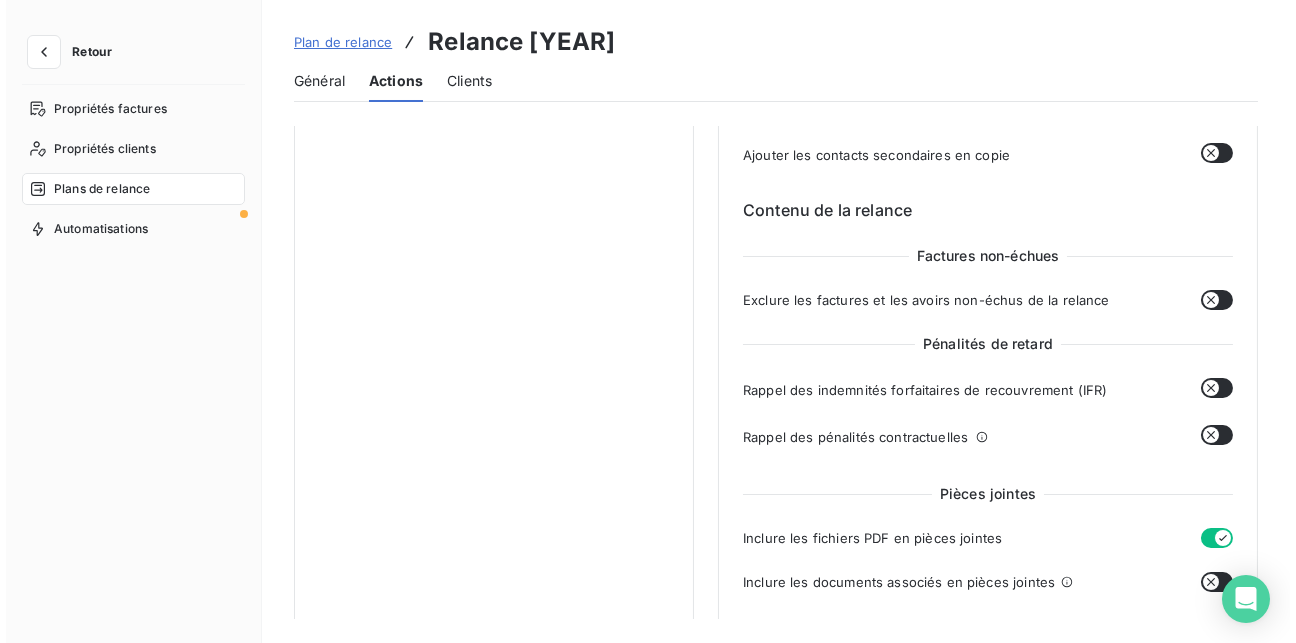 scroll, scrollTop: 0, scrollLeft: 0, axis: both 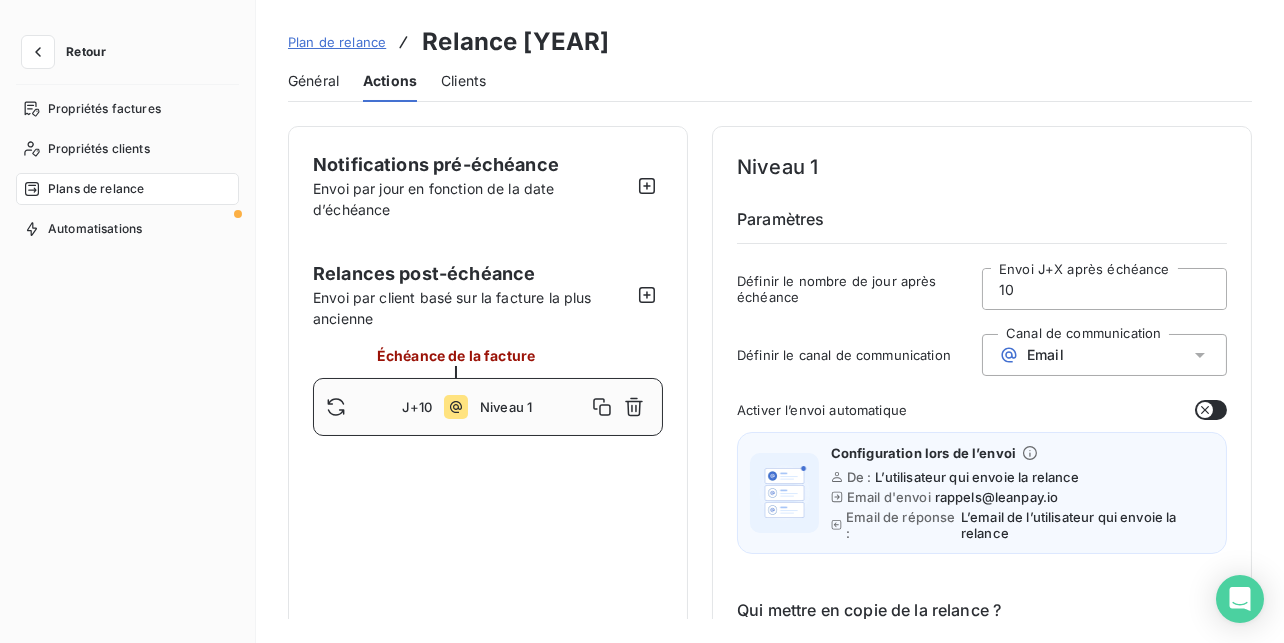 click on "Général" at bounding box center (313, 81) 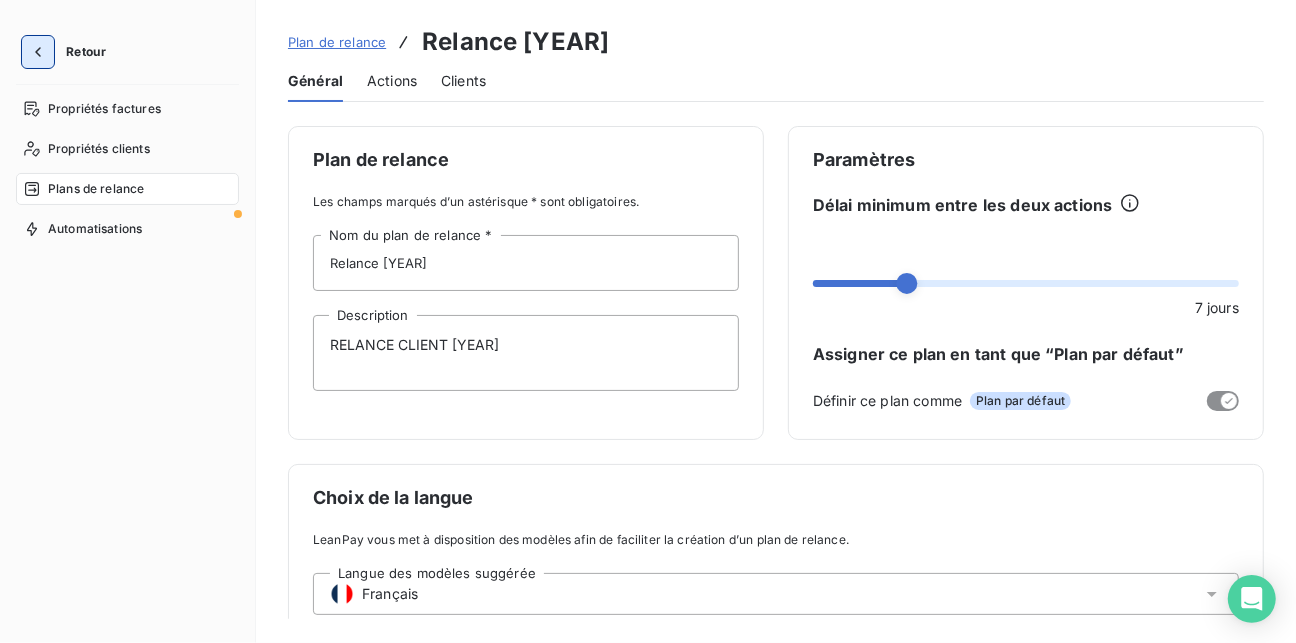 click 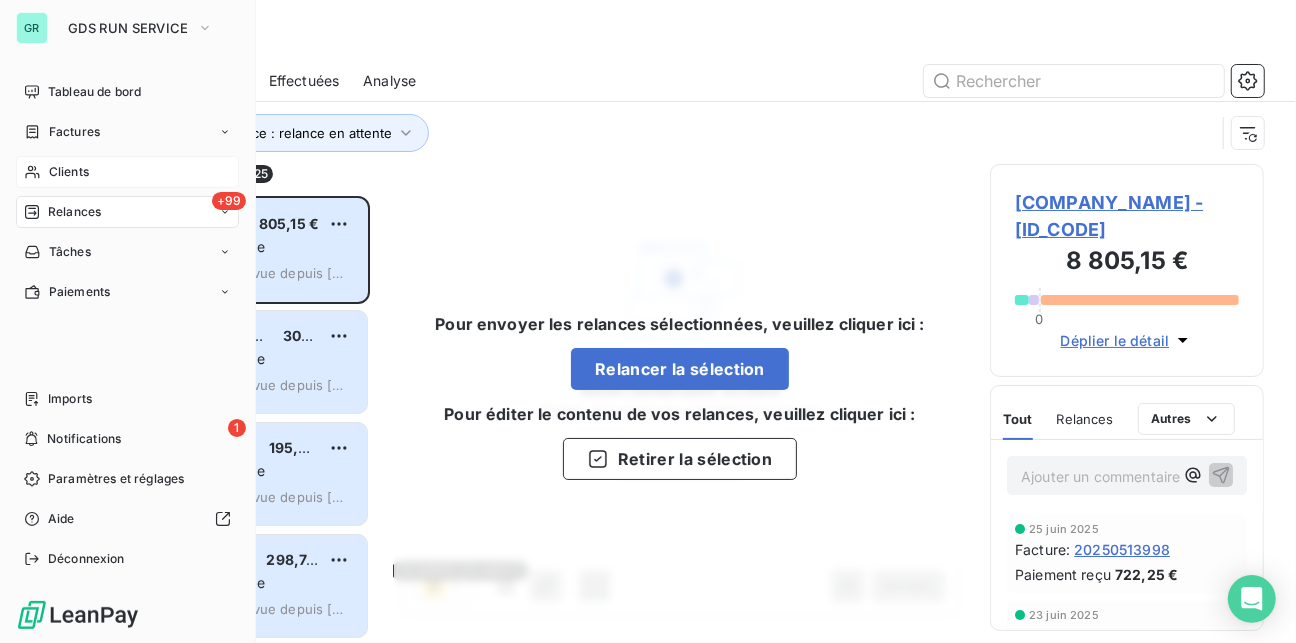 scroll, scrollTop: 12, scrollLeft: 13, axis: both 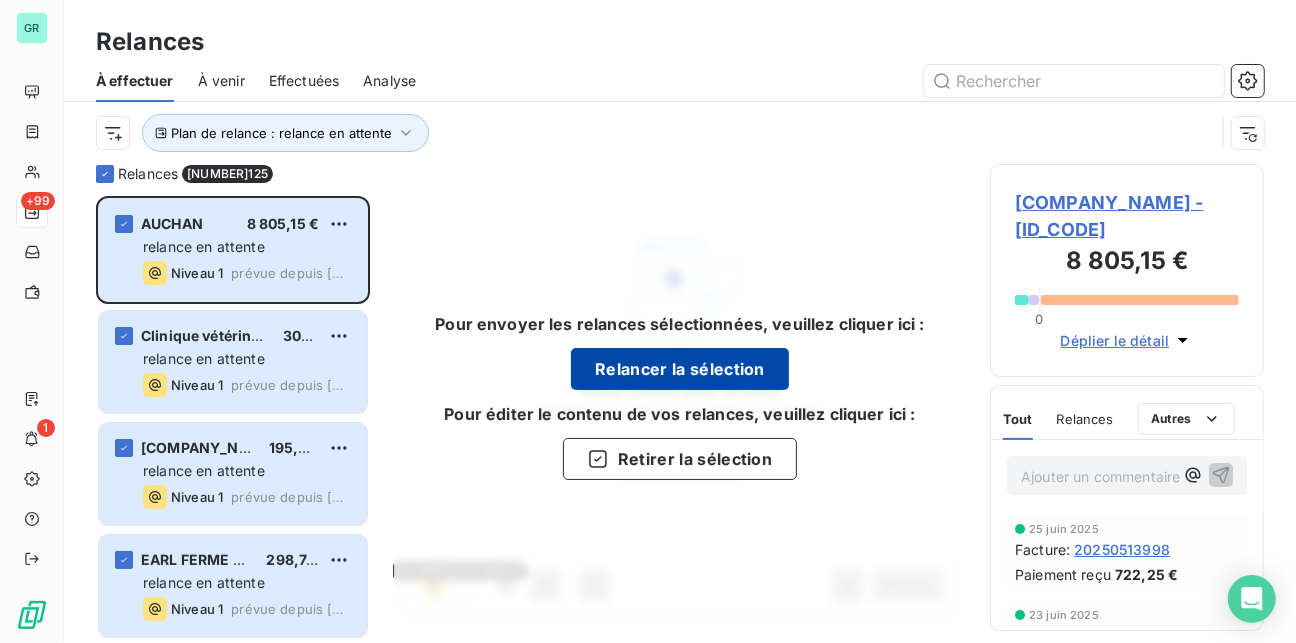 click on "Relancer la sélection" at bounding box center [680, 369] 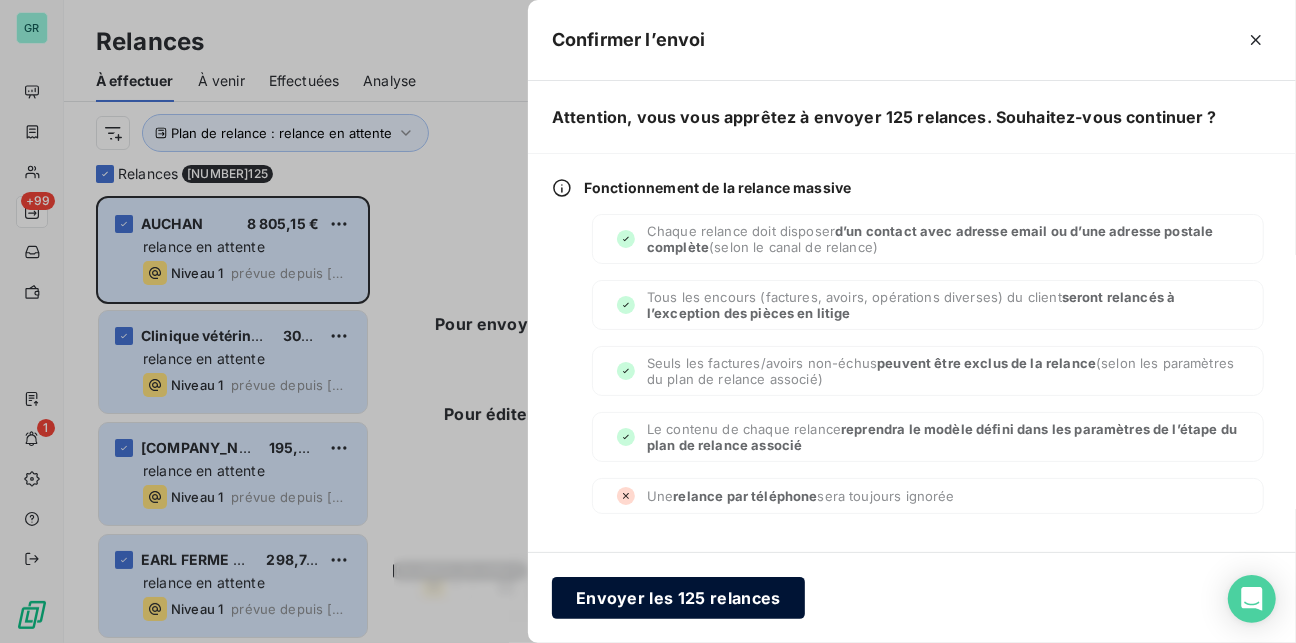 click on "Envoyer les 125 relances" at bounding box center [678, 598] 